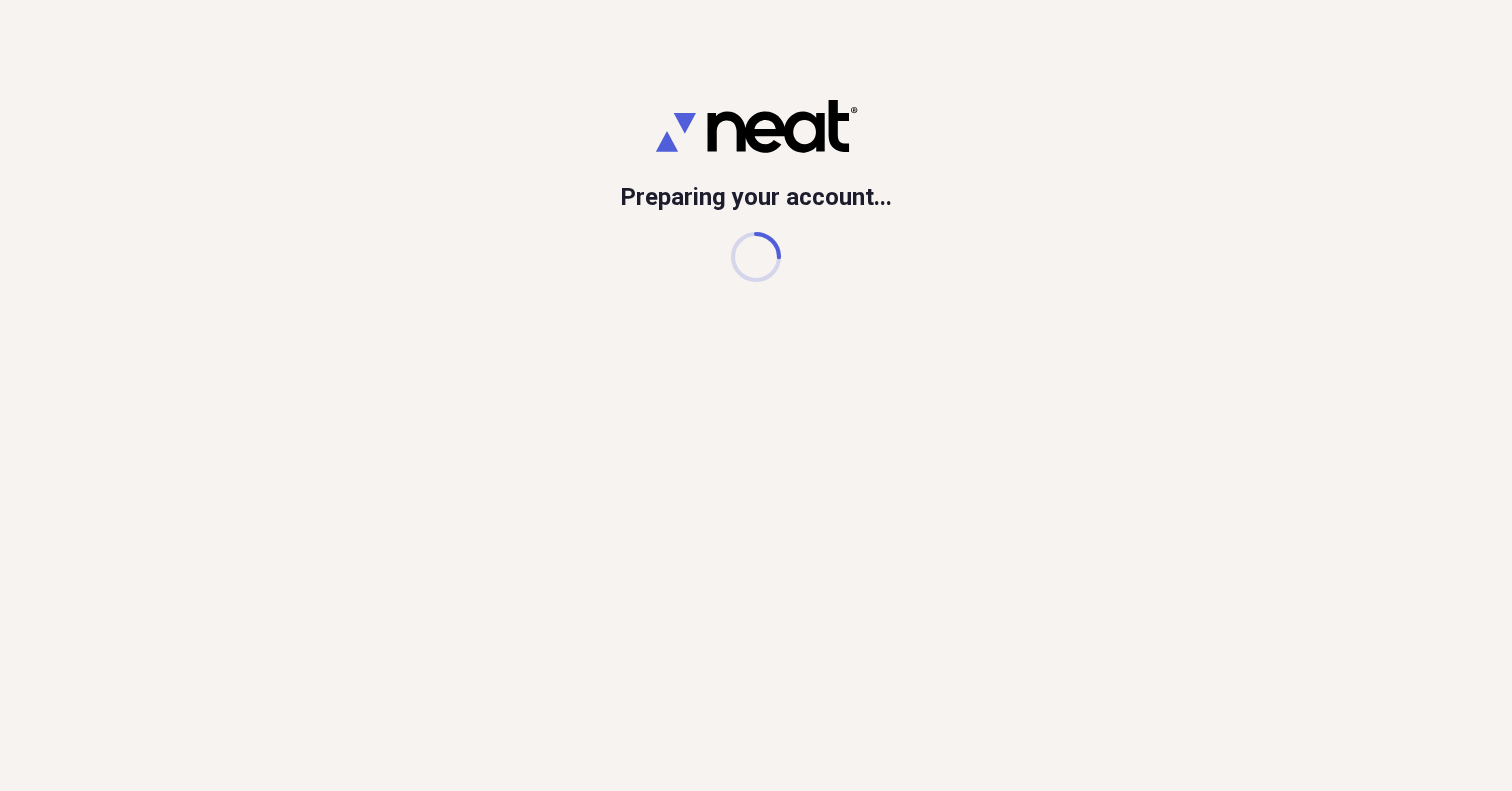 scroll, scrollTop: 0, scrollLeft: 0, axis: both 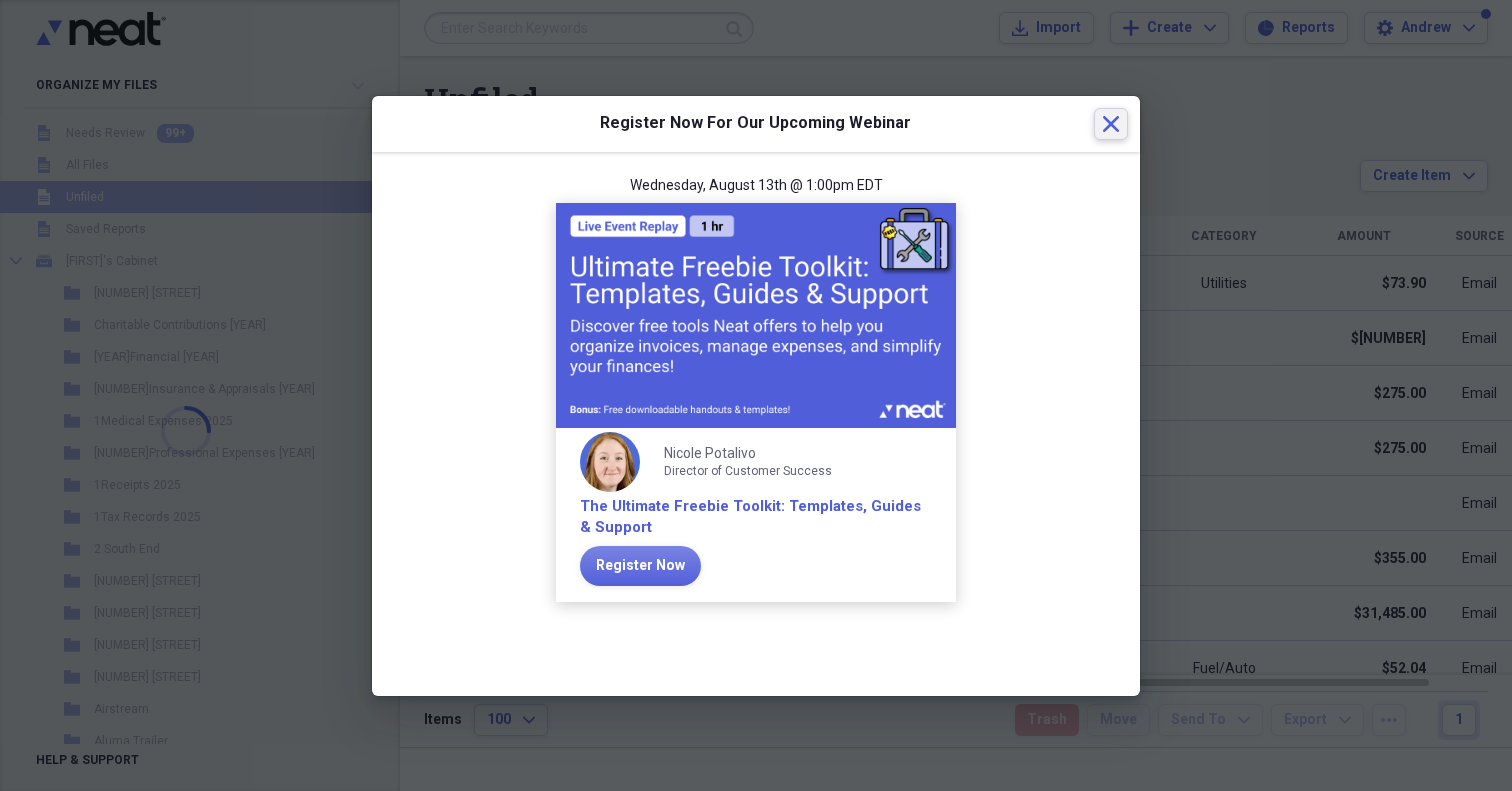 click on "Close" at bounding box center [1111, 124] 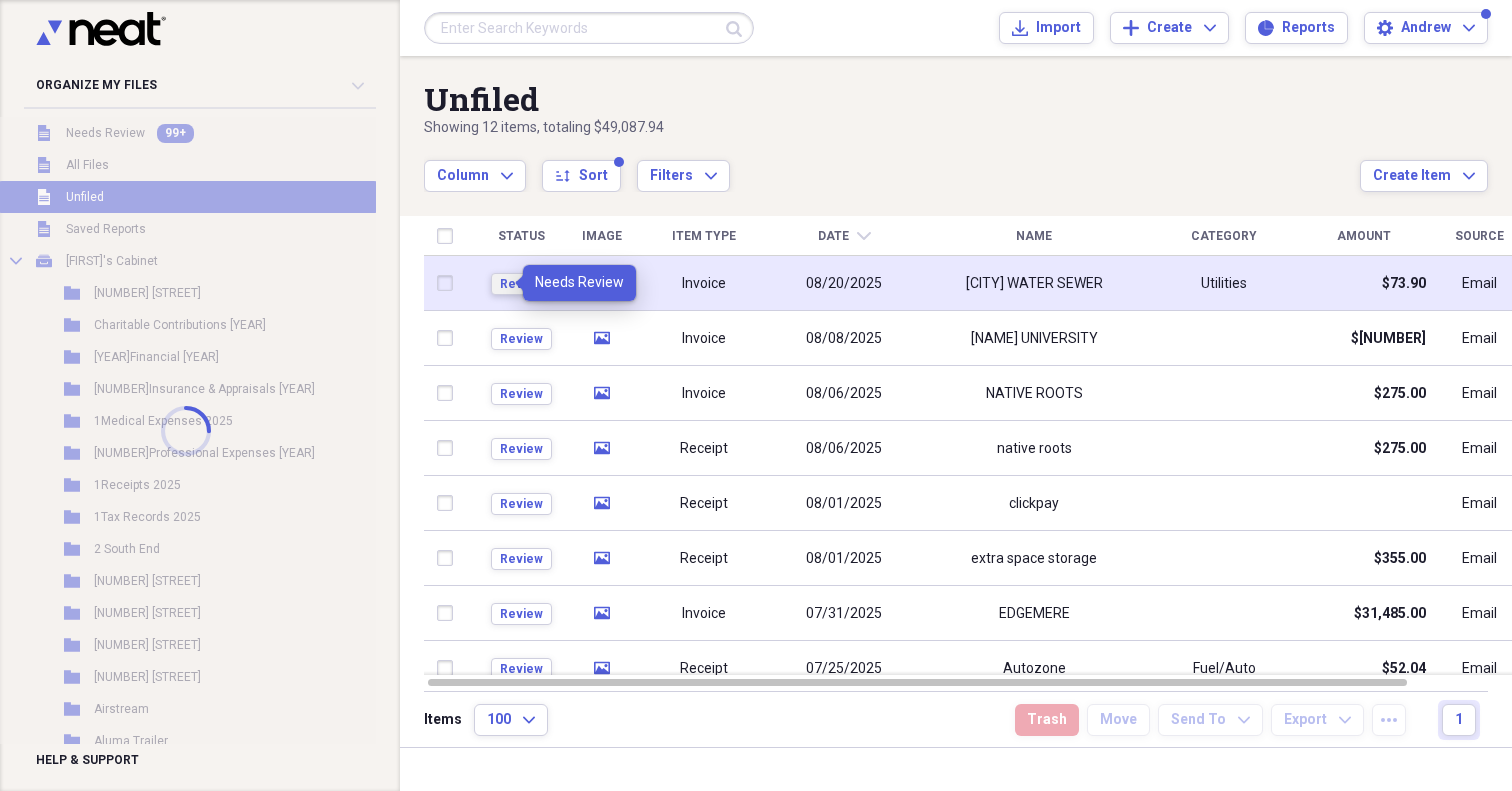 click on "Review" at bounding box center (521, 284) 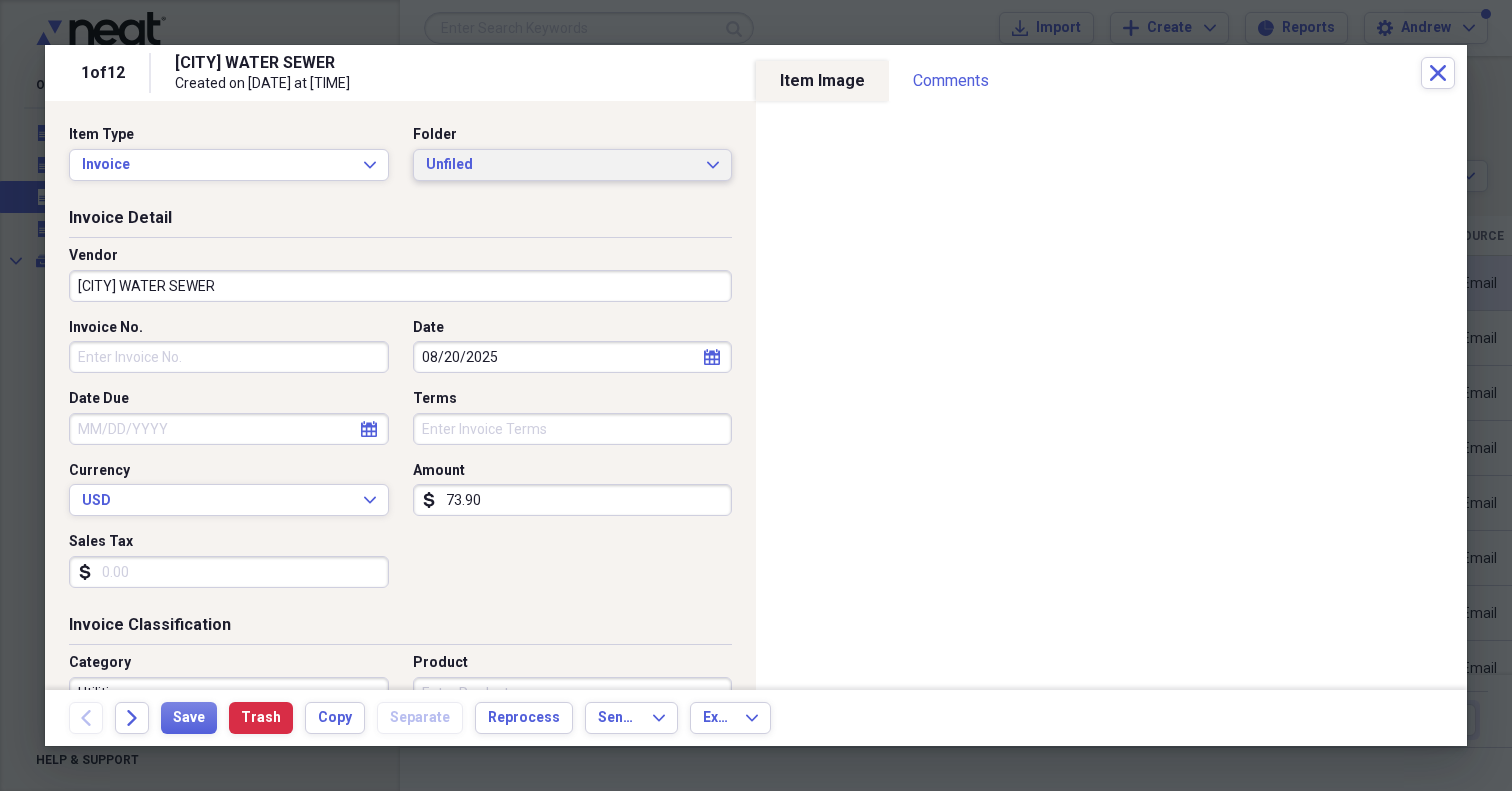click on "Unfiled" at bounding box center [561, 165] 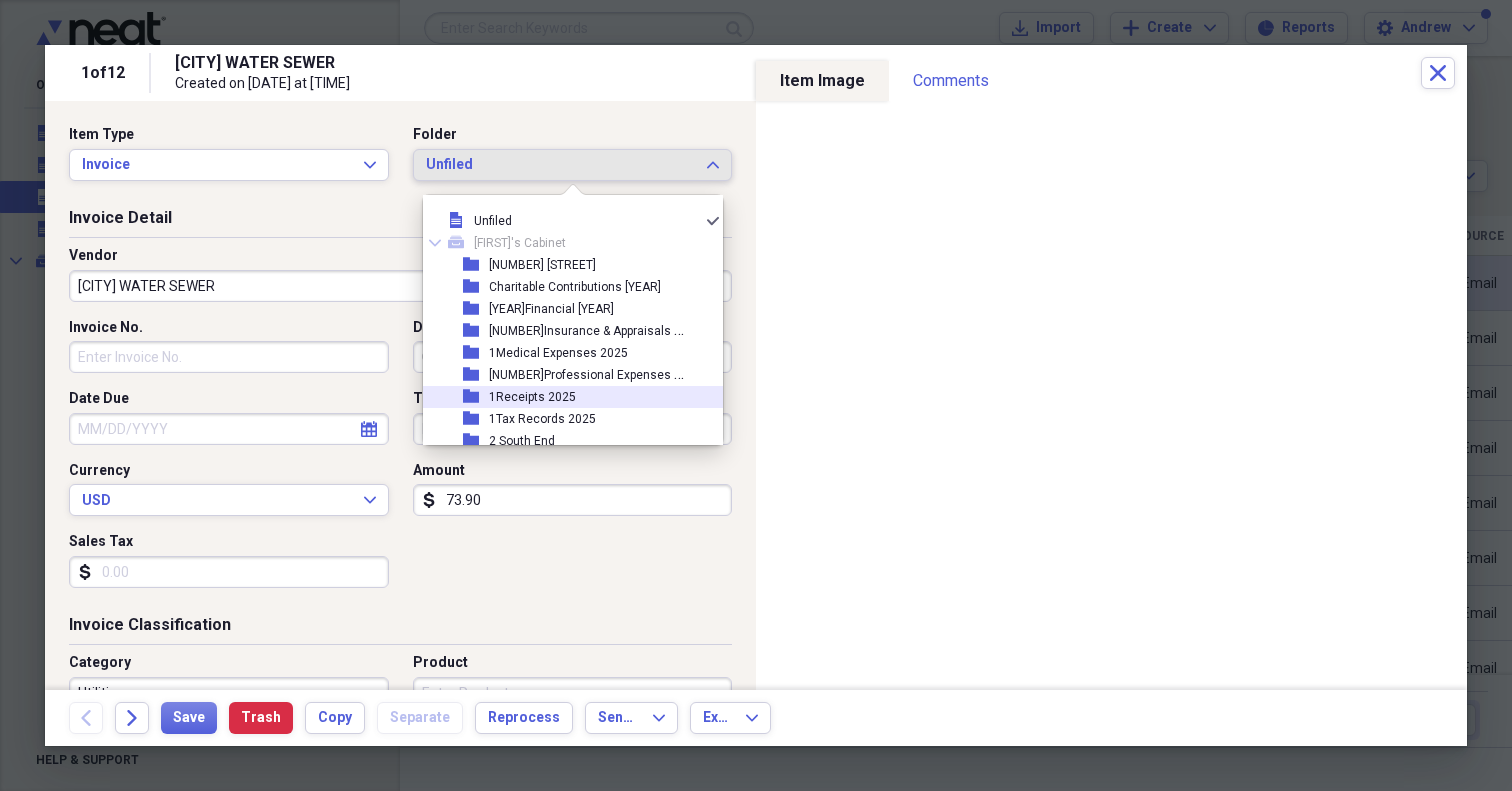 click on "folder 1Receipts 2025" at bounding box center (565, 397) 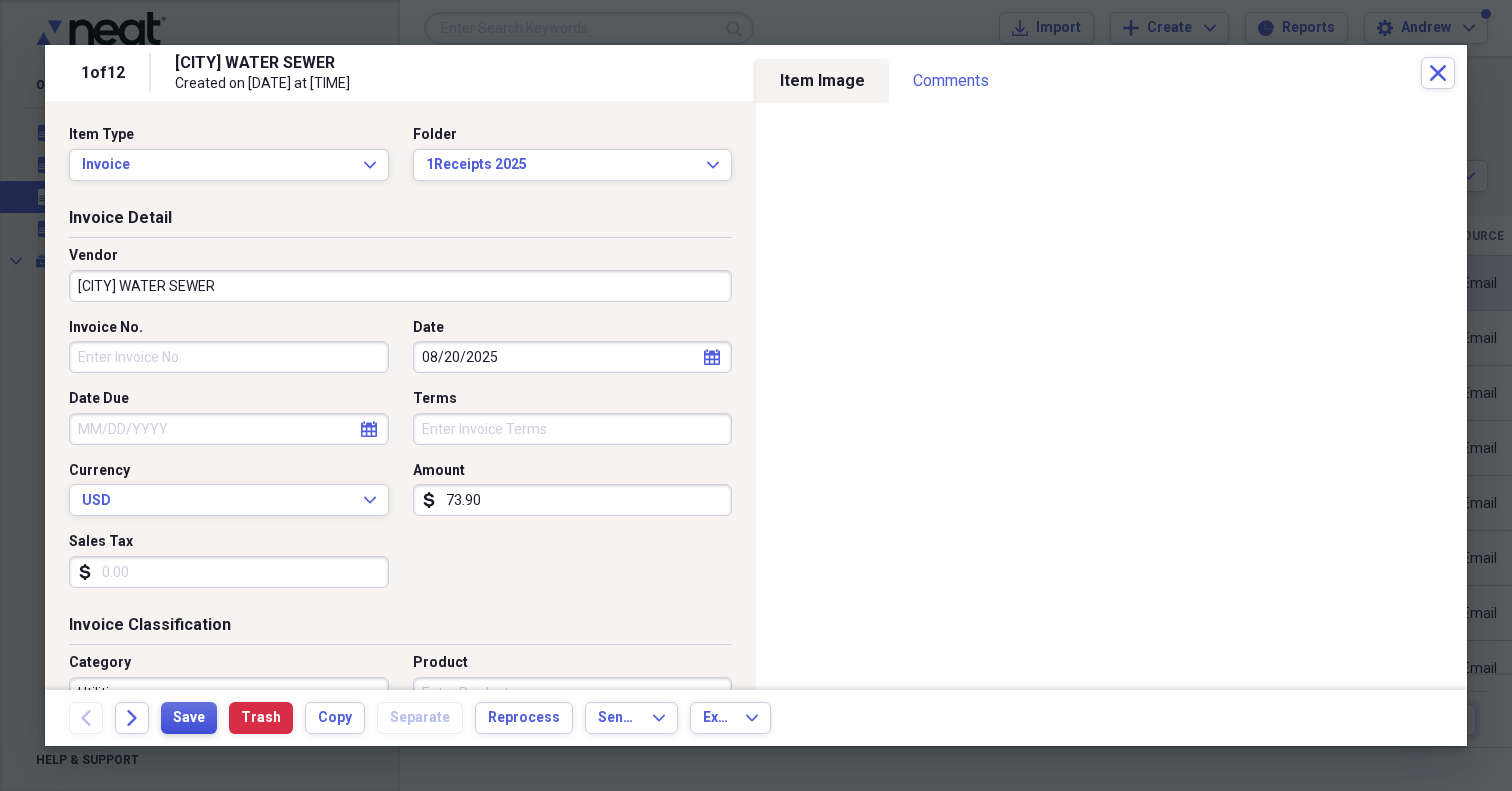 click on "Save" at bounding box center (189, 718) 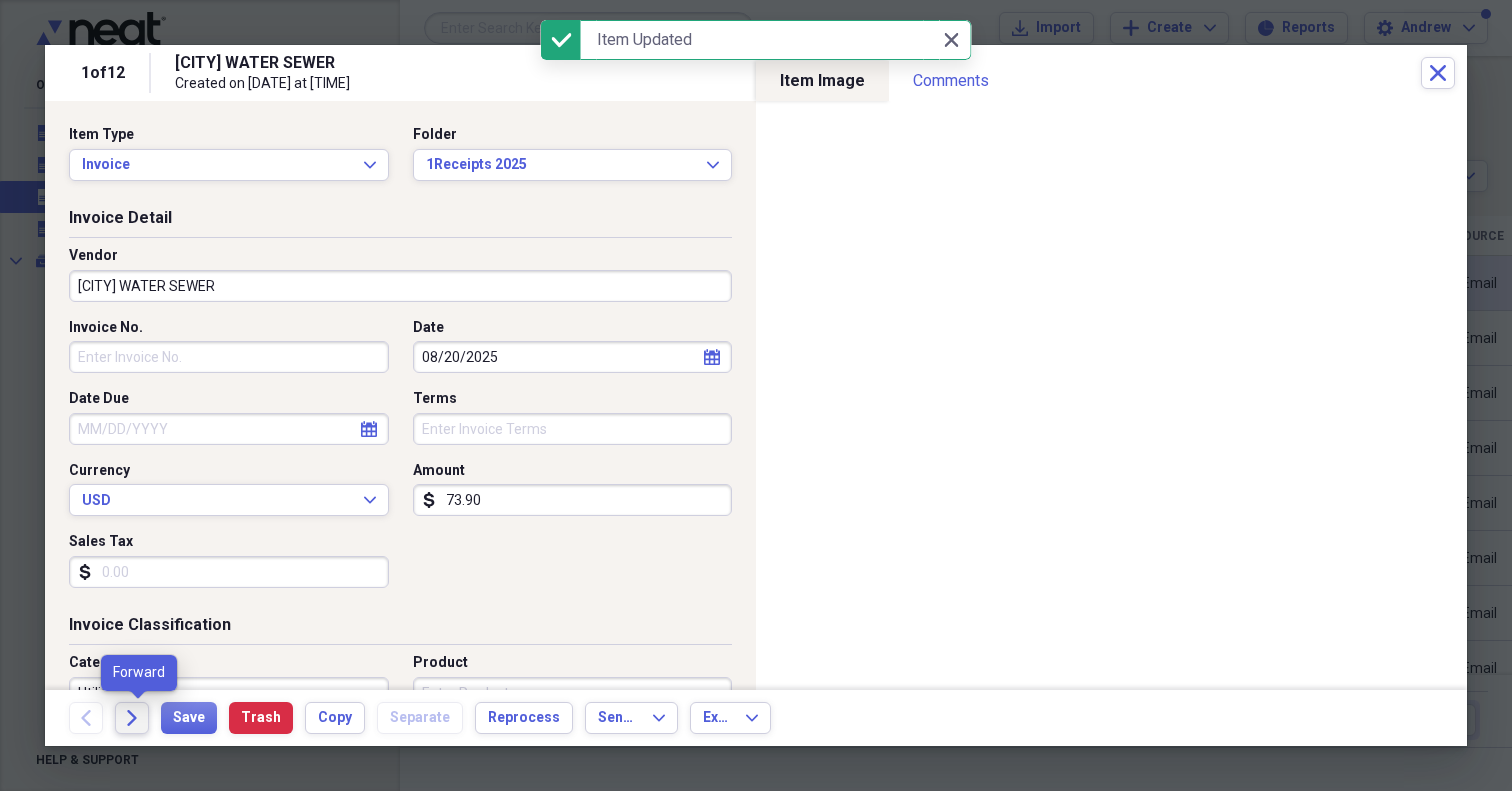 click on "Forward" 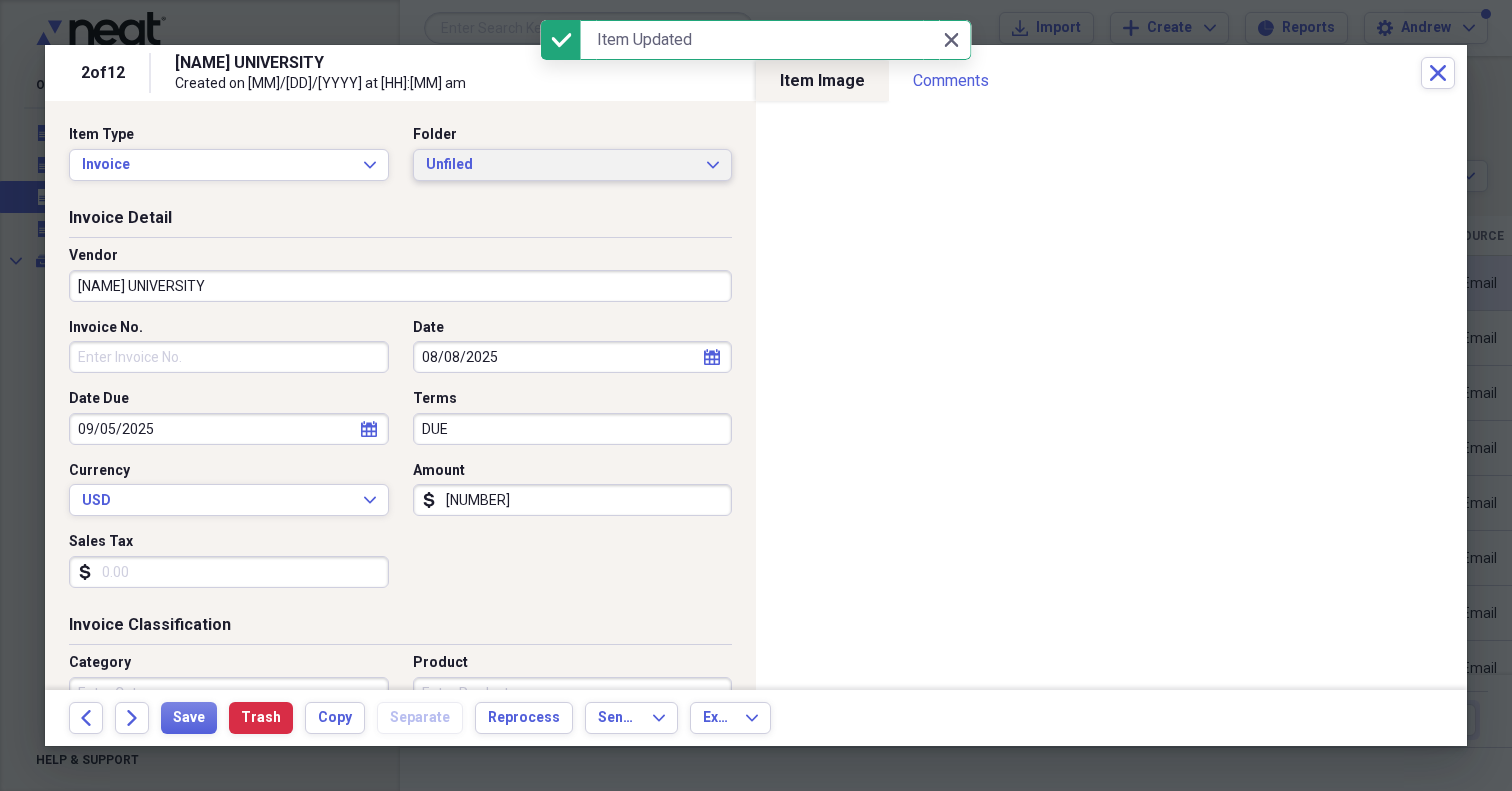 click on "Unfiled" at bounding box center (561, 165) 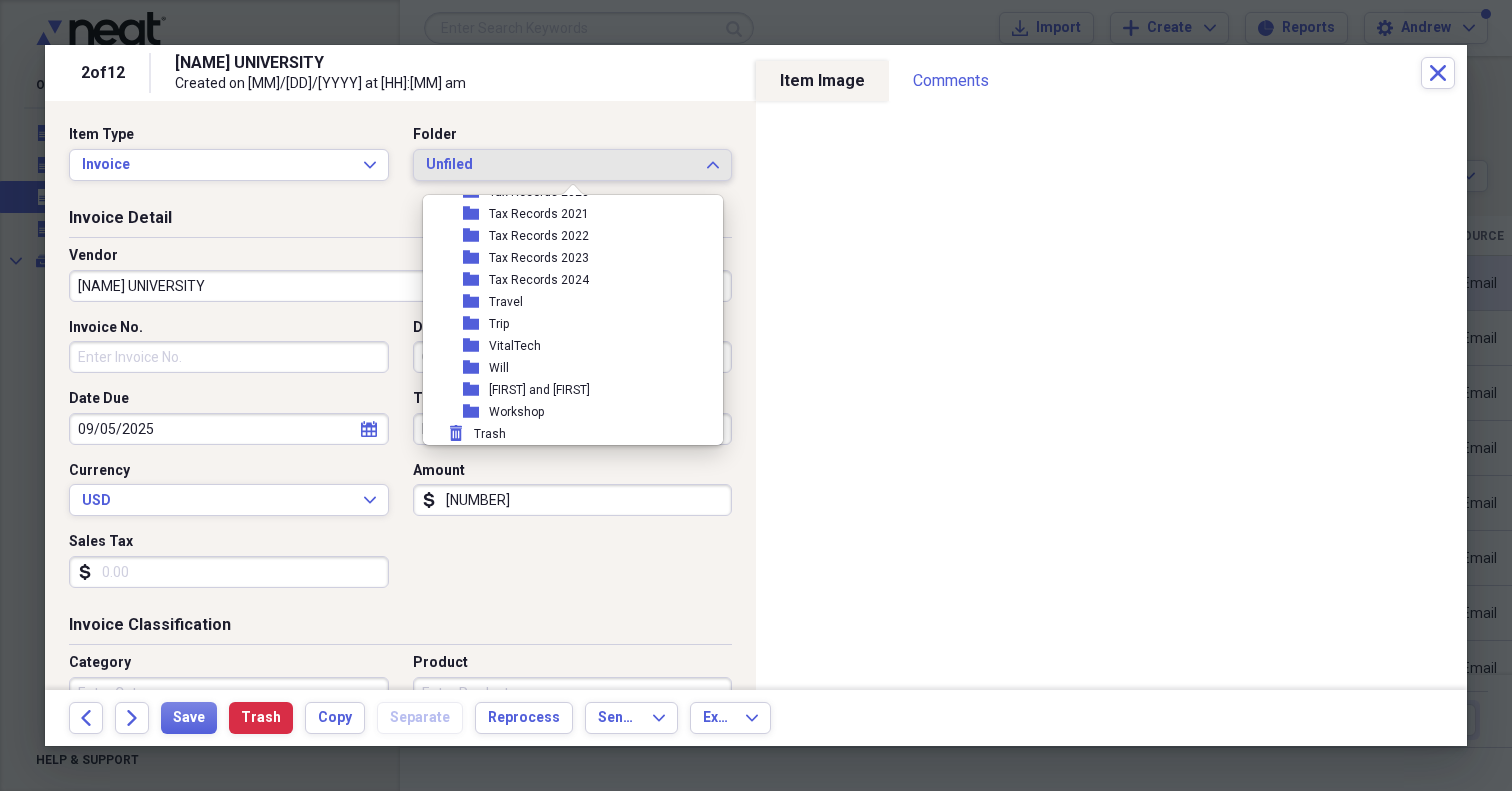 scroll, scrollTop: 3043, scrollLeft: 0, axis: vertical 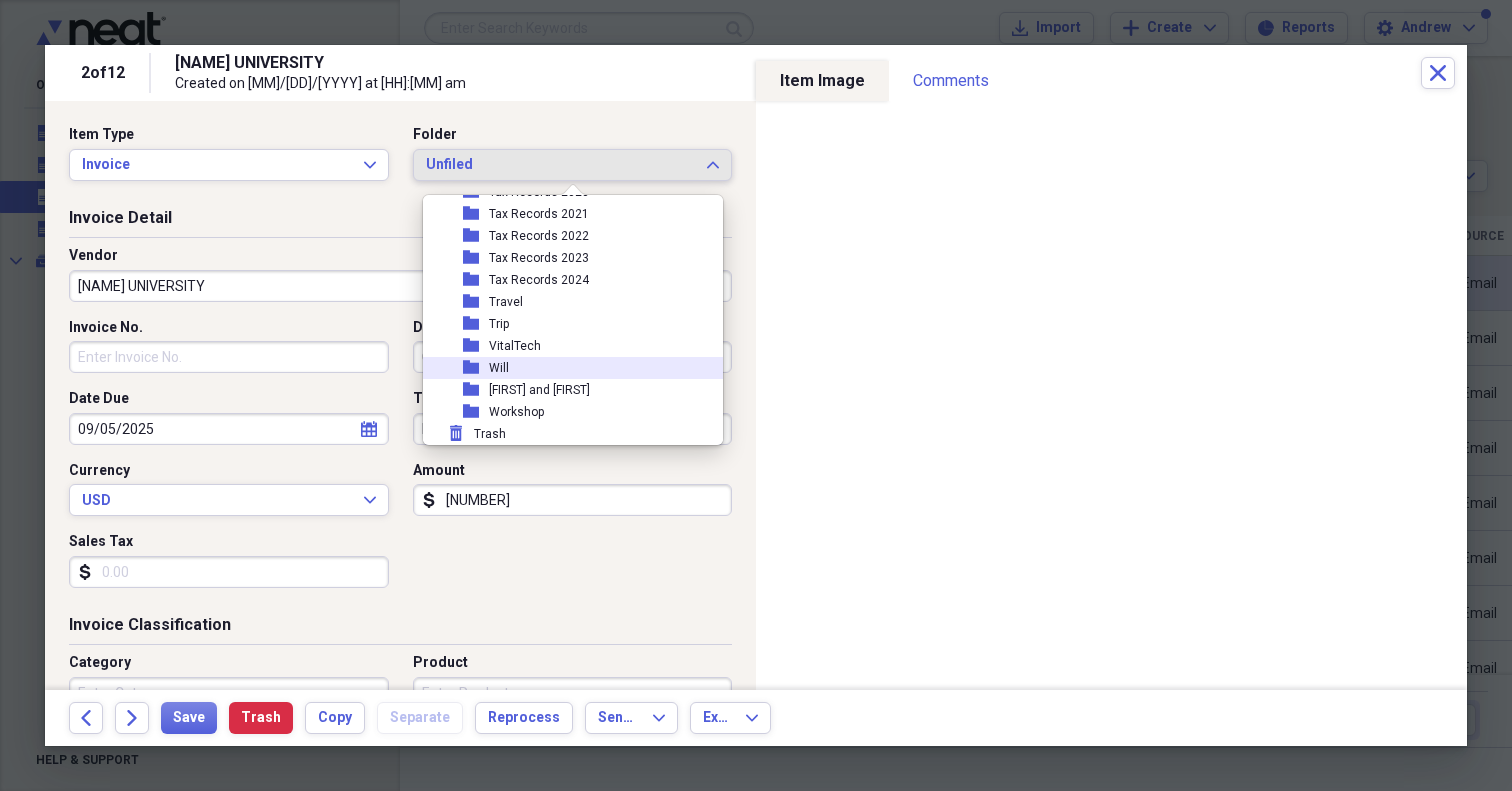 click on "folder Will" at bounding box center [565, 368] 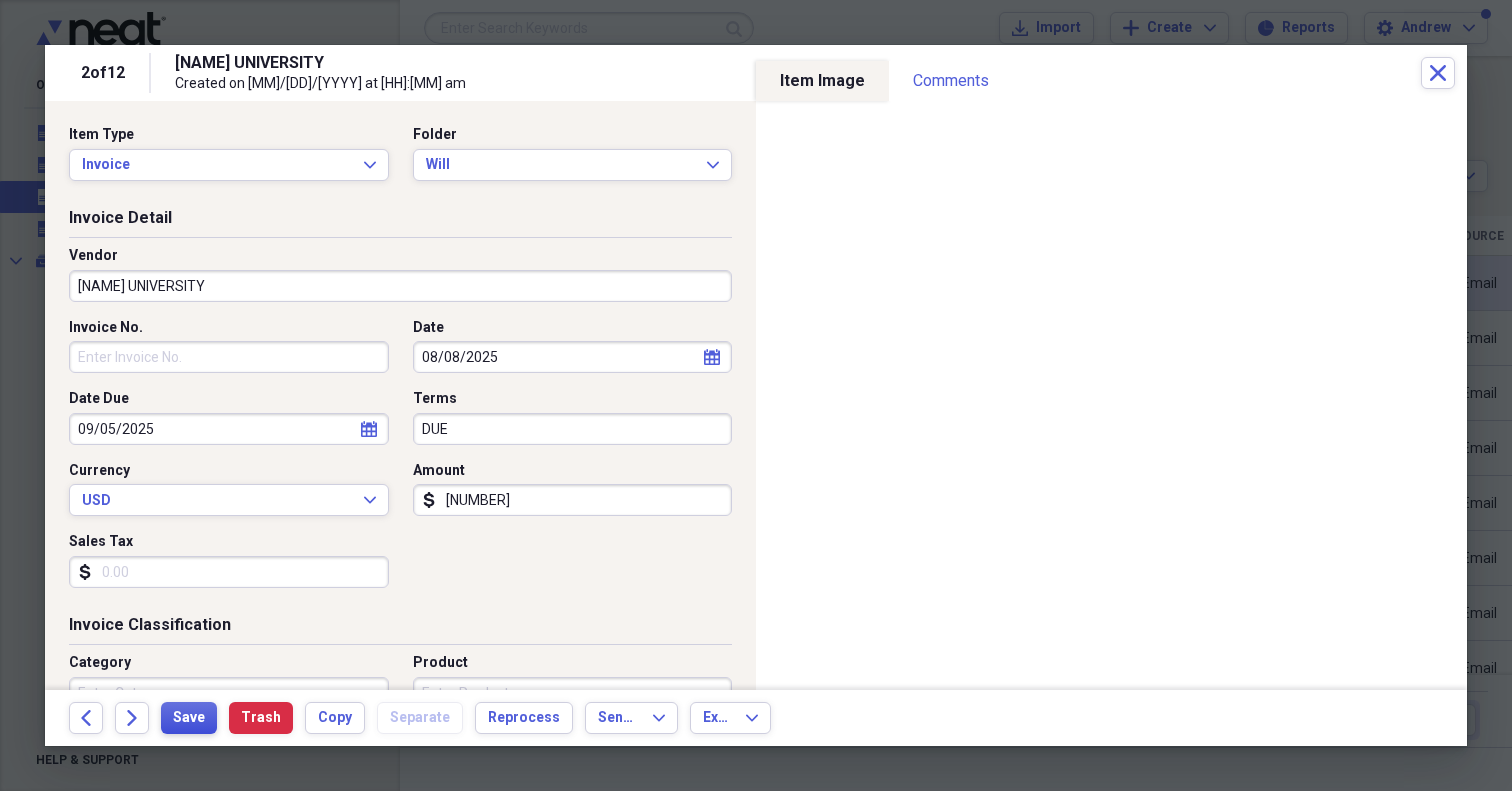 click on "Save" at bounding box center (189, 718) 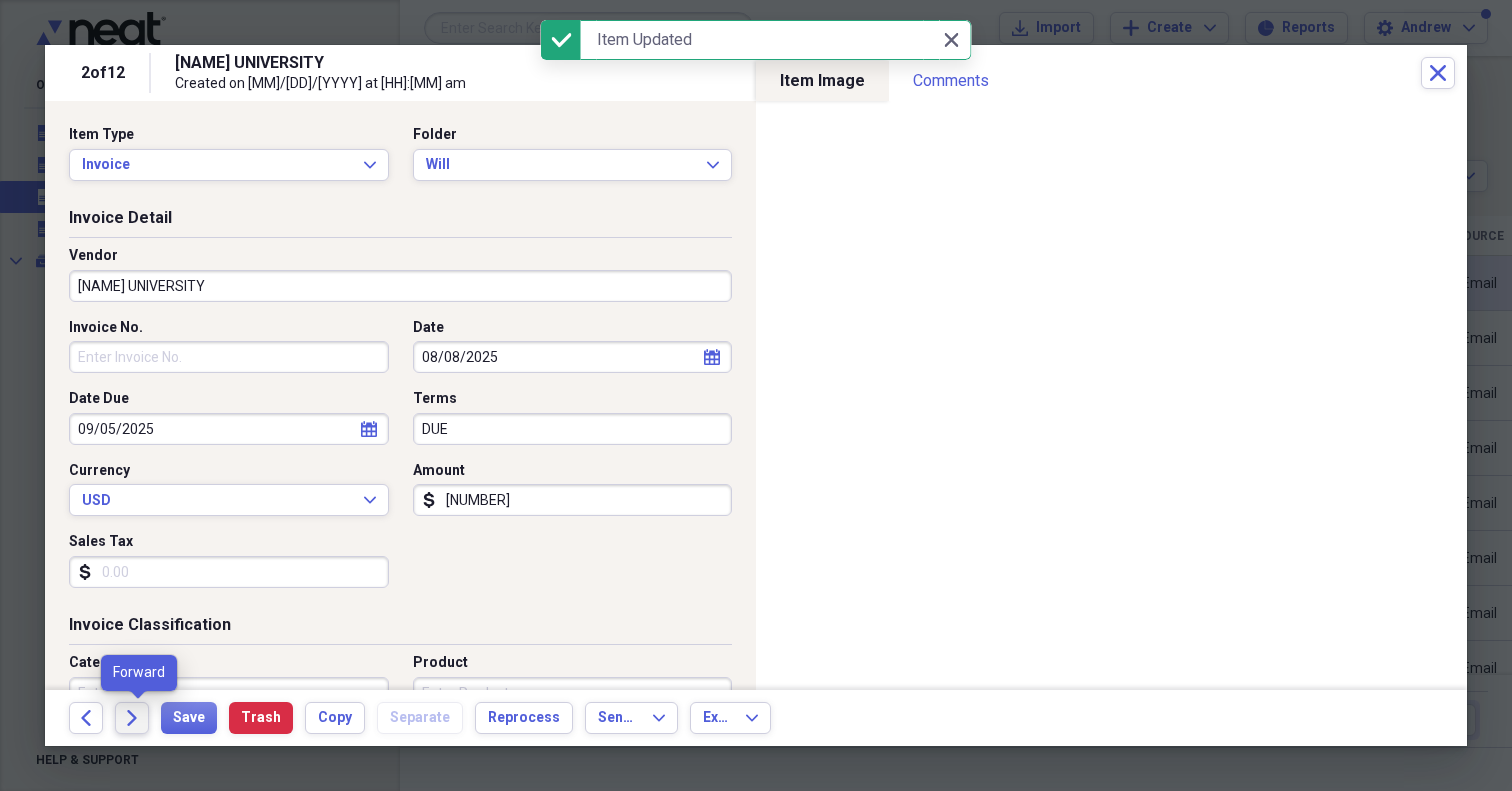 click on "Forward" 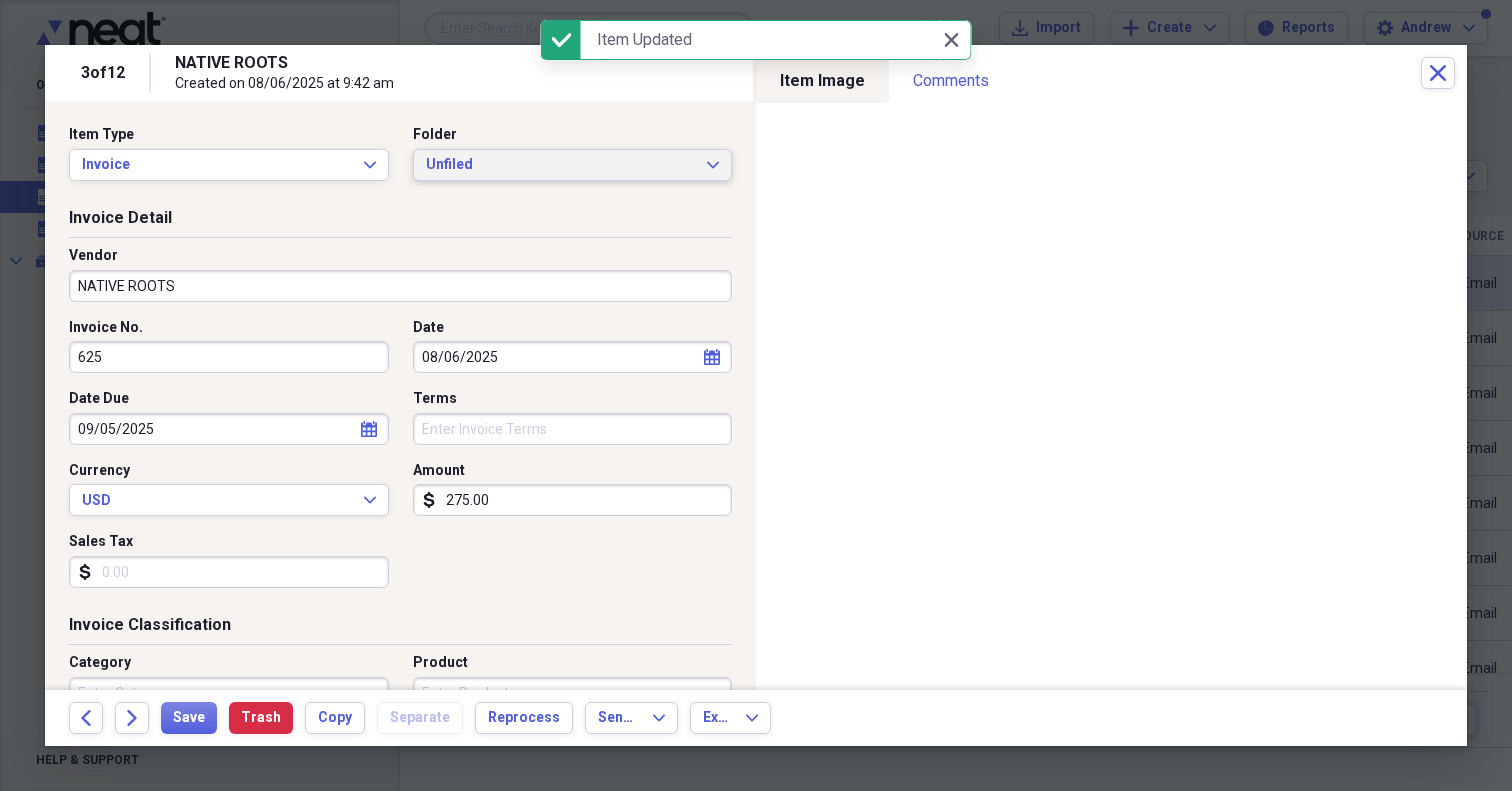 click on "Unfiled" at bounding box center (561, 165) 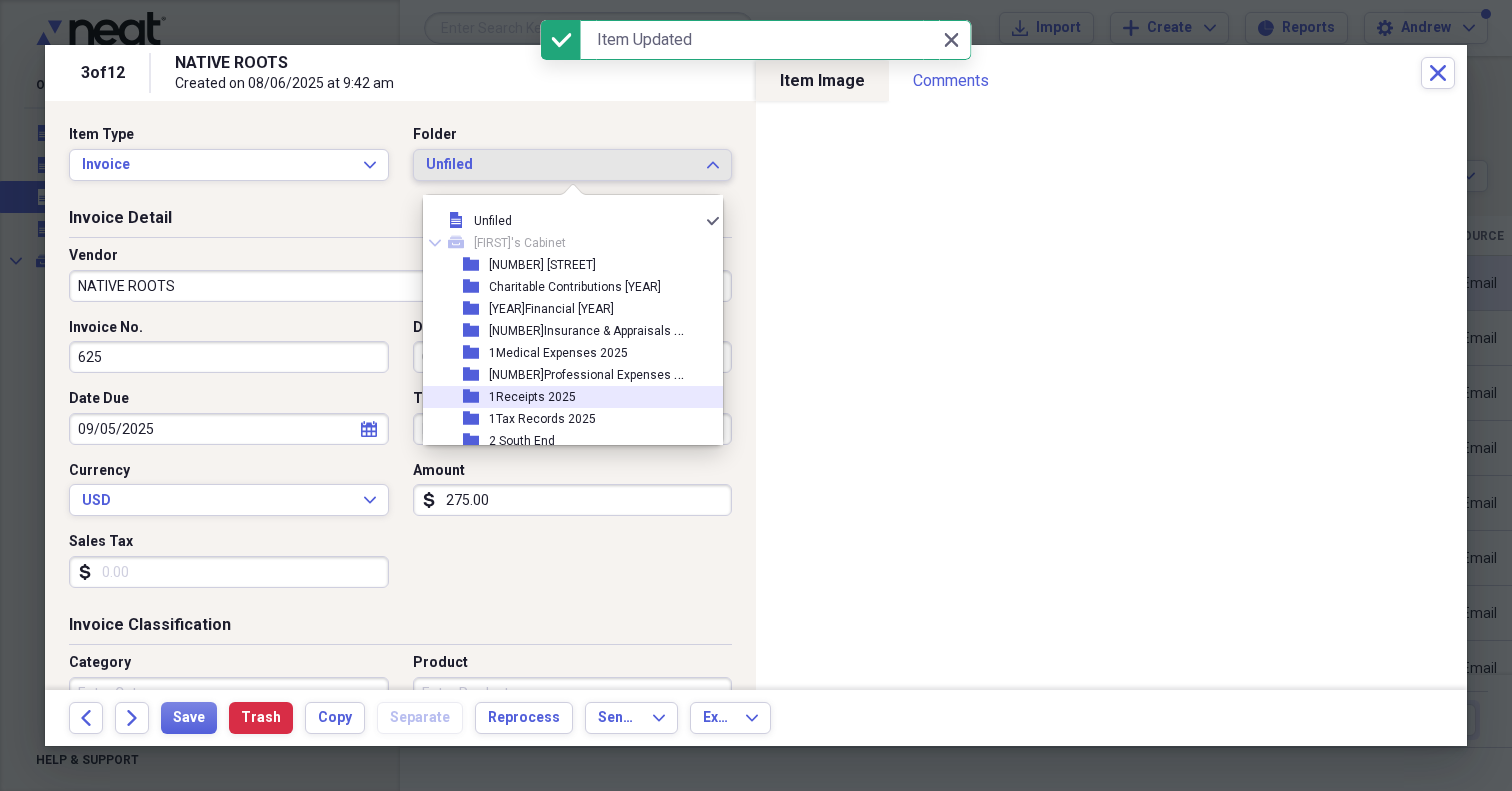 click on "folder 1Receipts 2025" at bounding box center (565, 397) 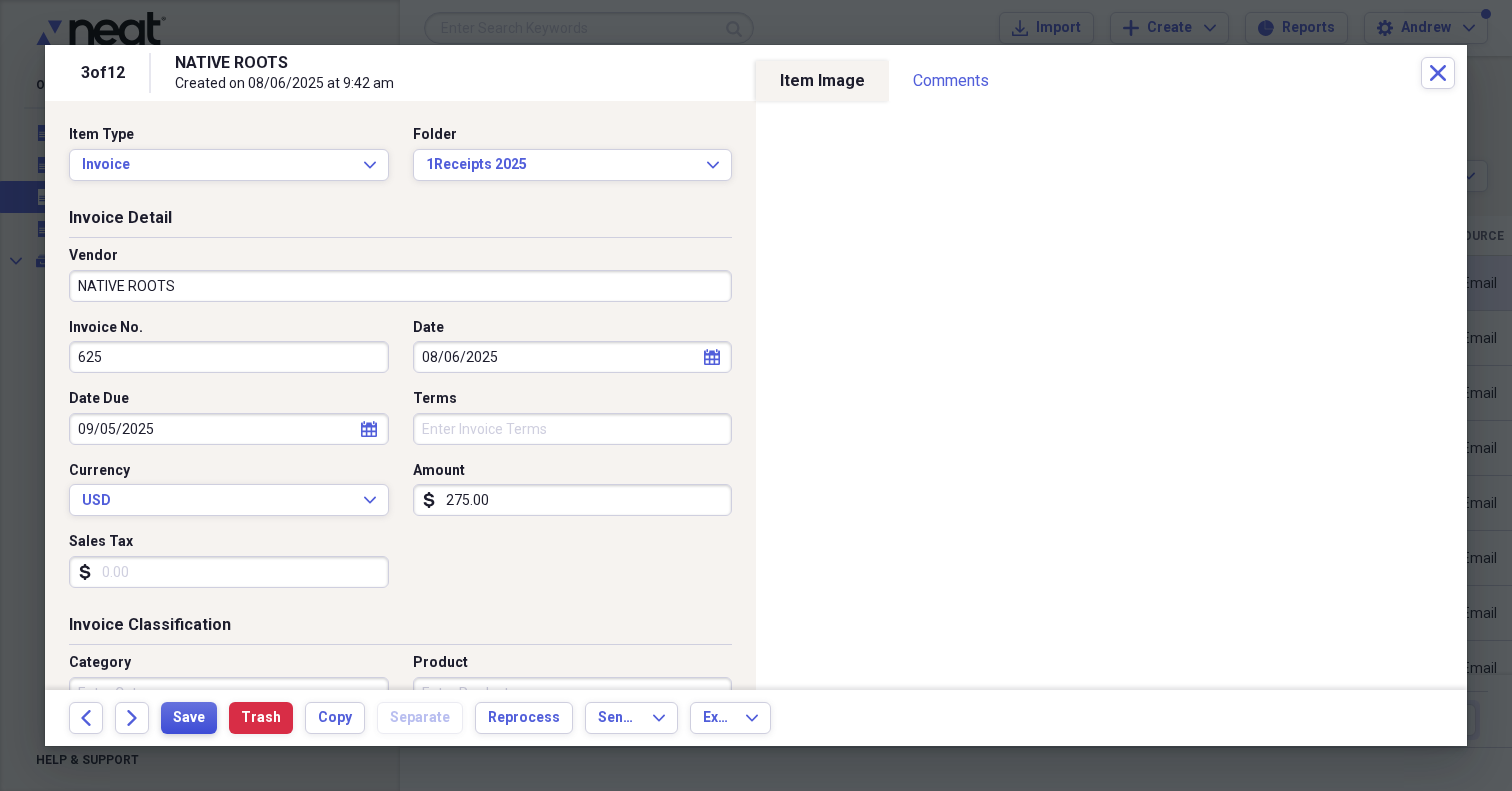 click on "Save" at bounding box center (189, 718) 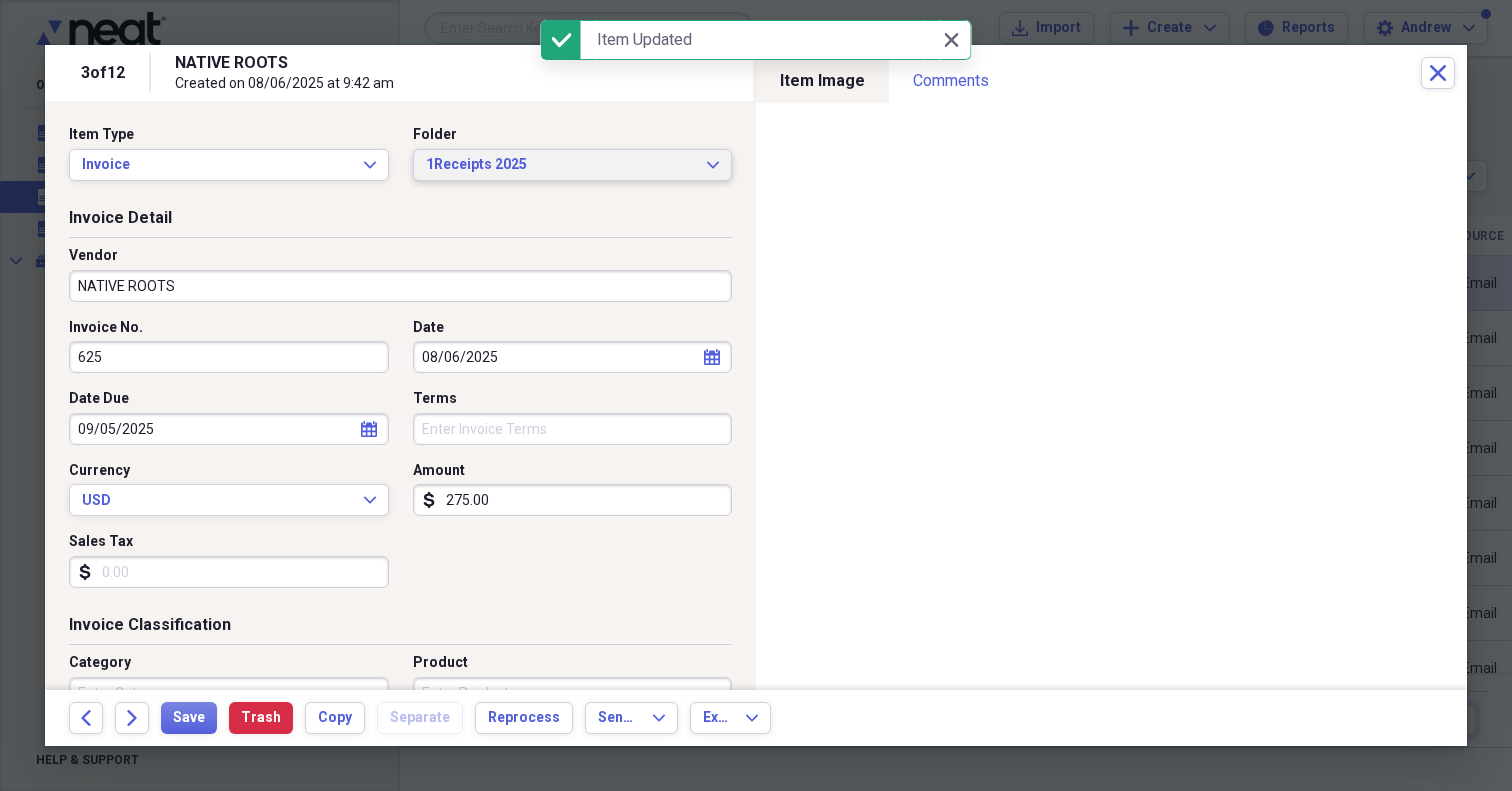 click on "1Receipts 2025" at bounding box center [561, 165] 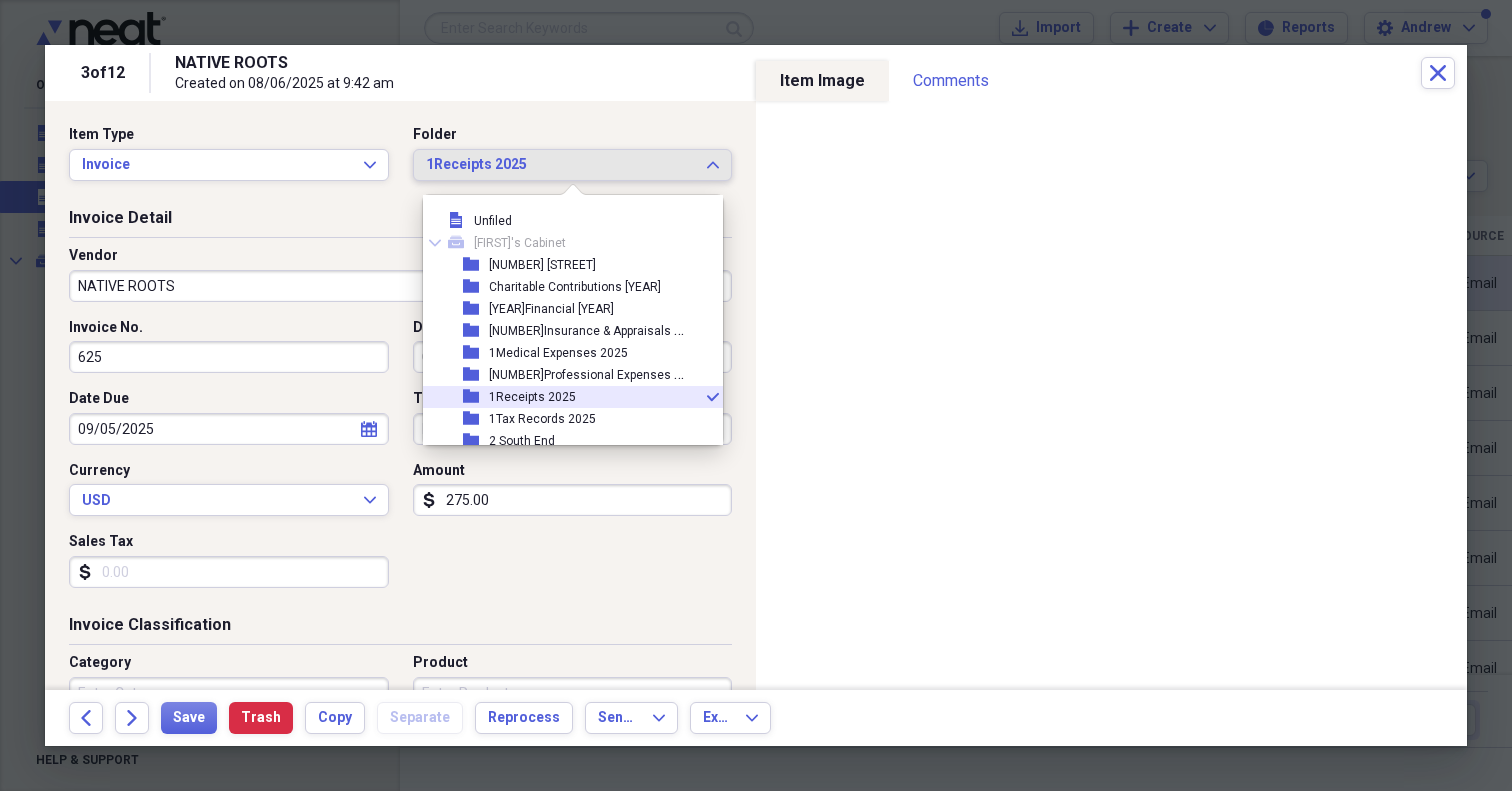 scroll, scrollTop: 77, scrollLeft: 0, axis: vertical 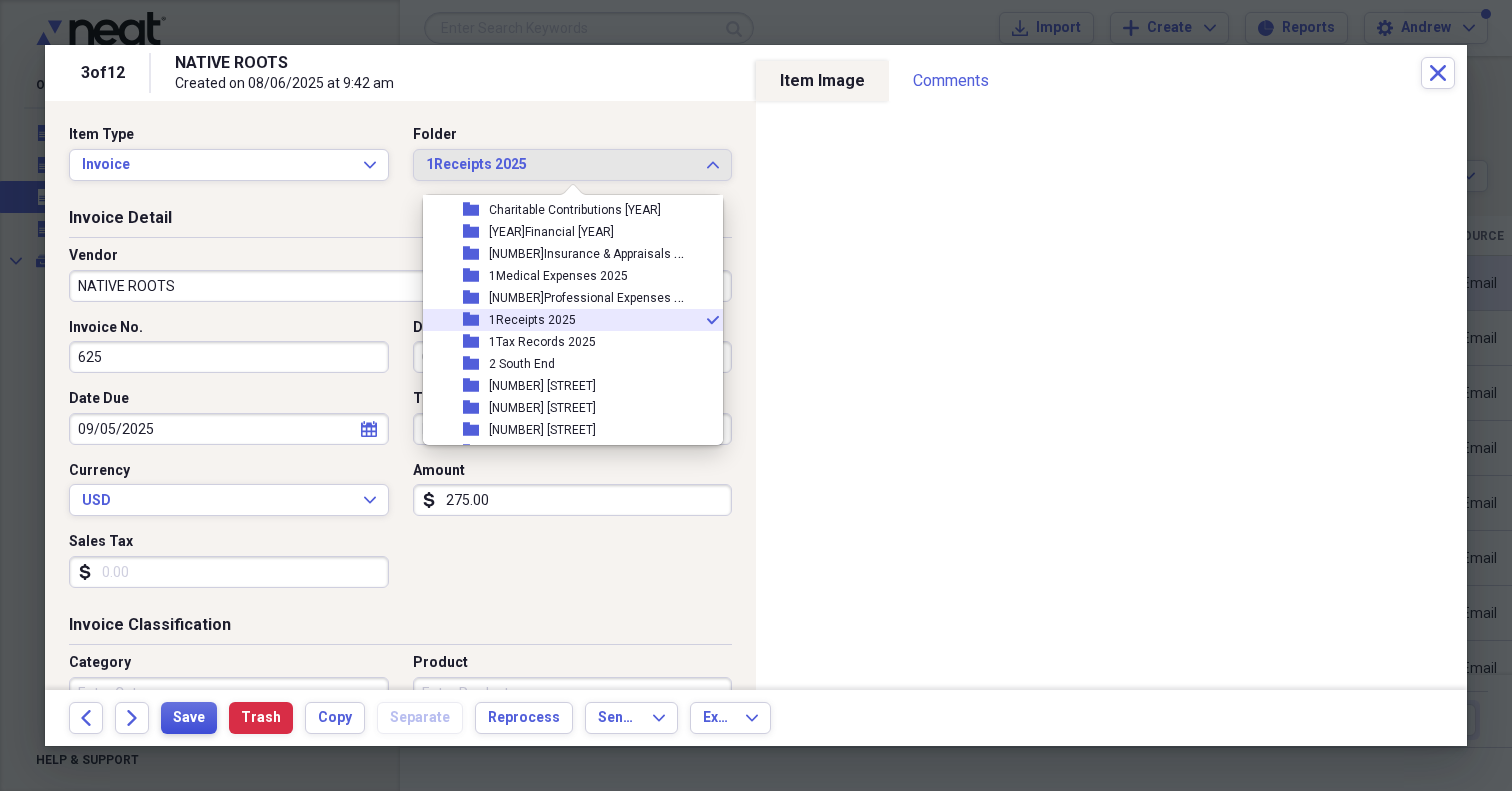 click on "Save" at bounding box center [189, 718] 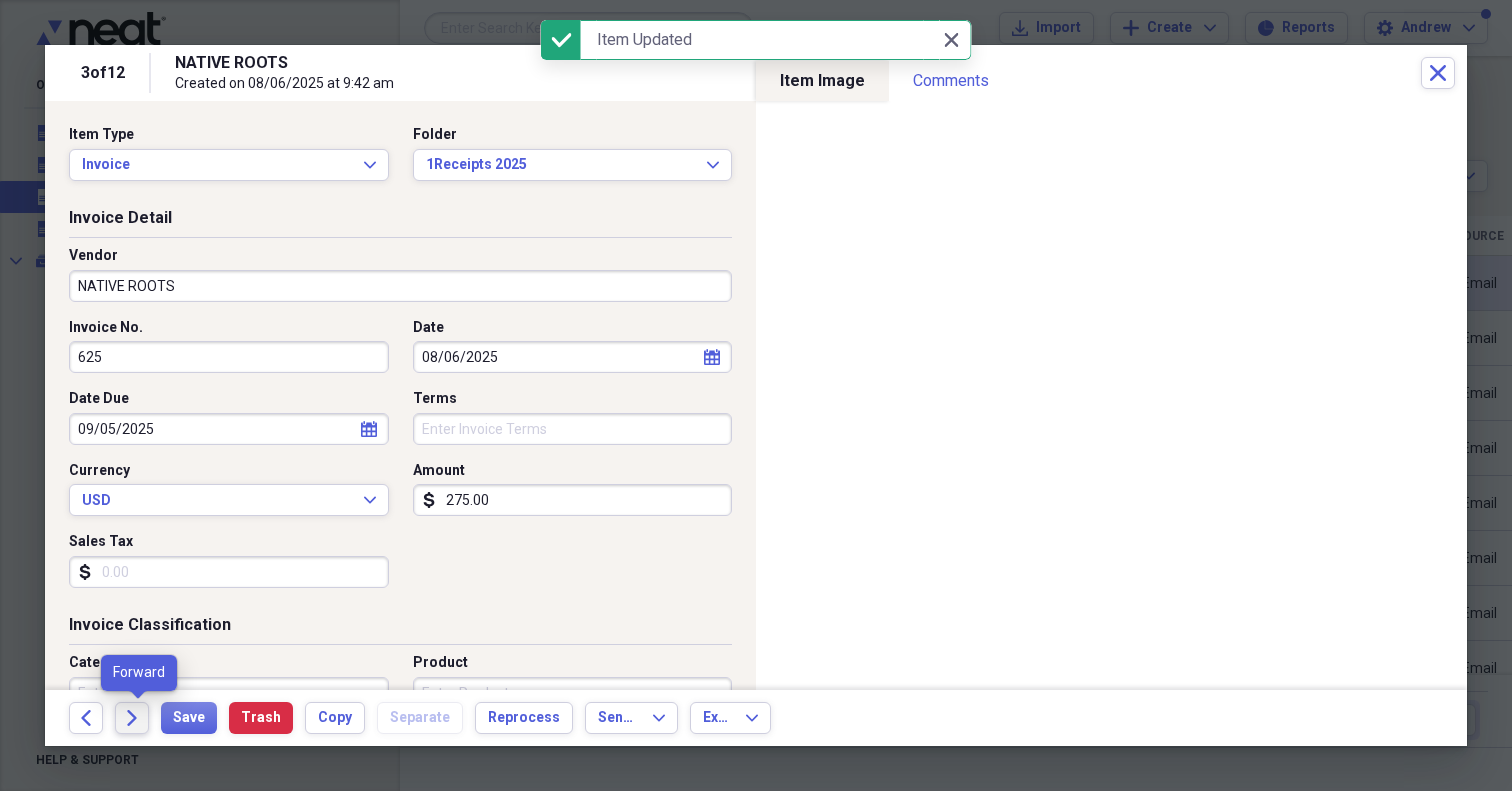 click 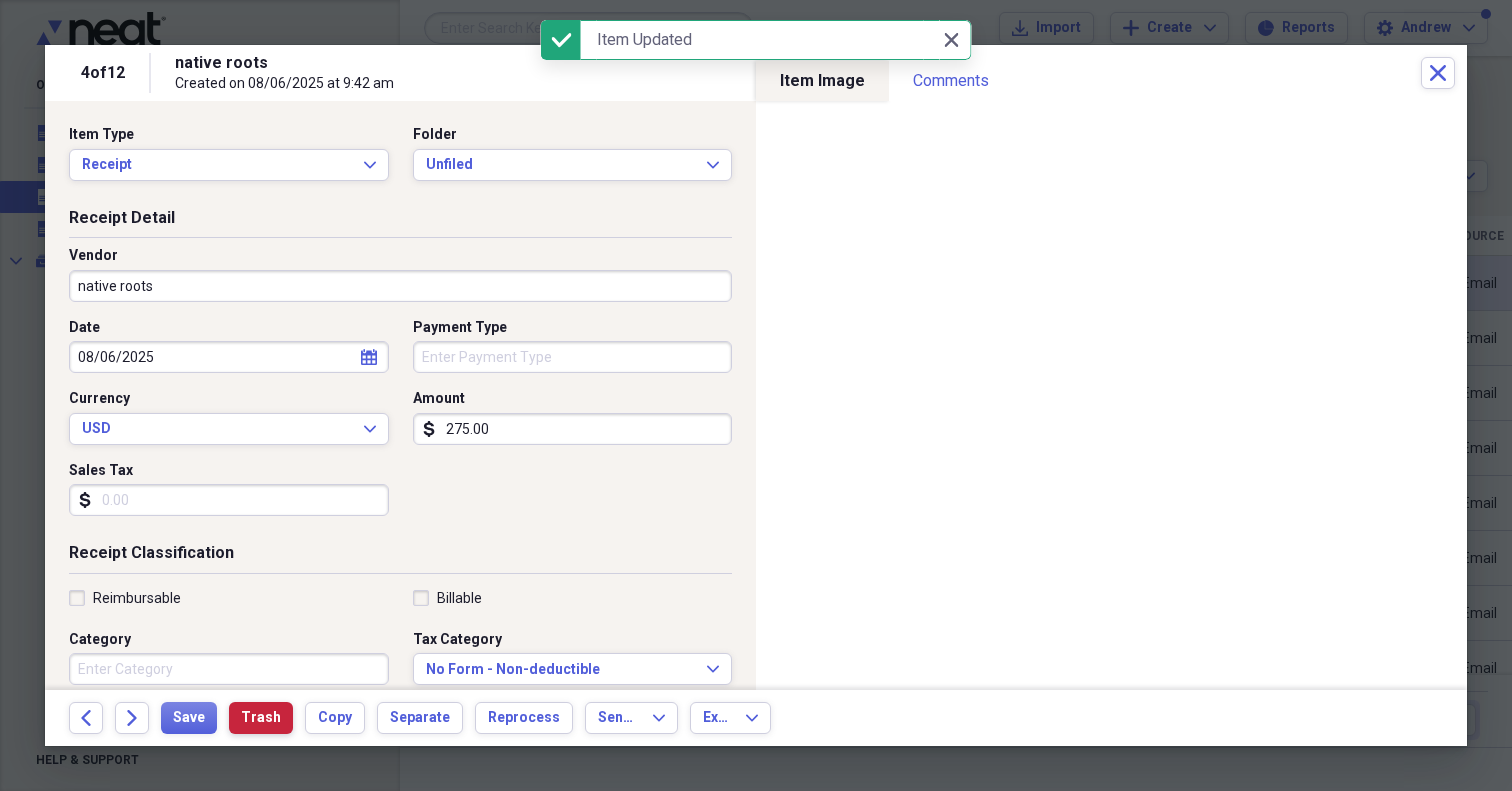 click on "Trash" at bounding box center [261, 718] 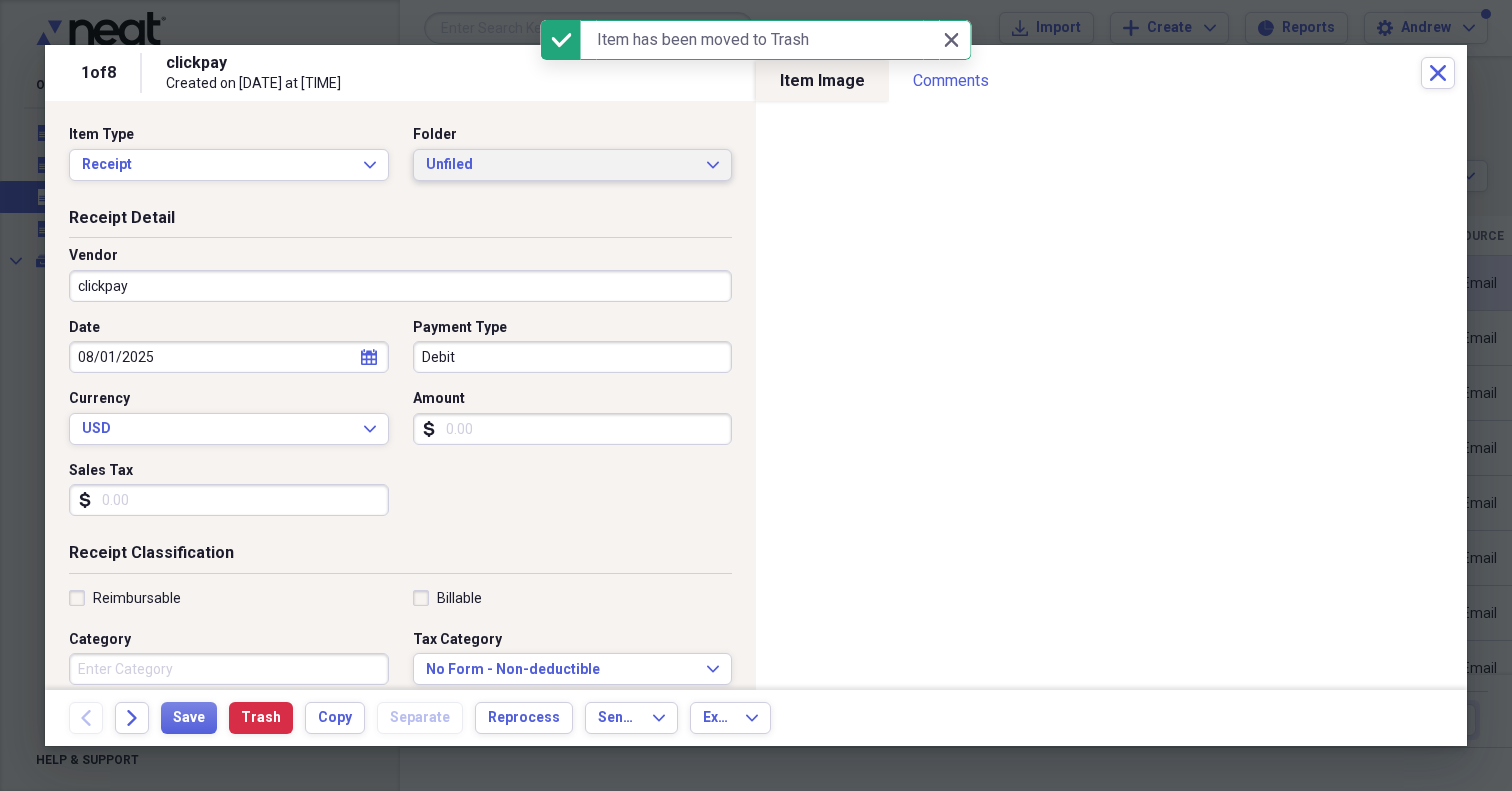 click on "Unfiled" at bounding box center [561, 165] 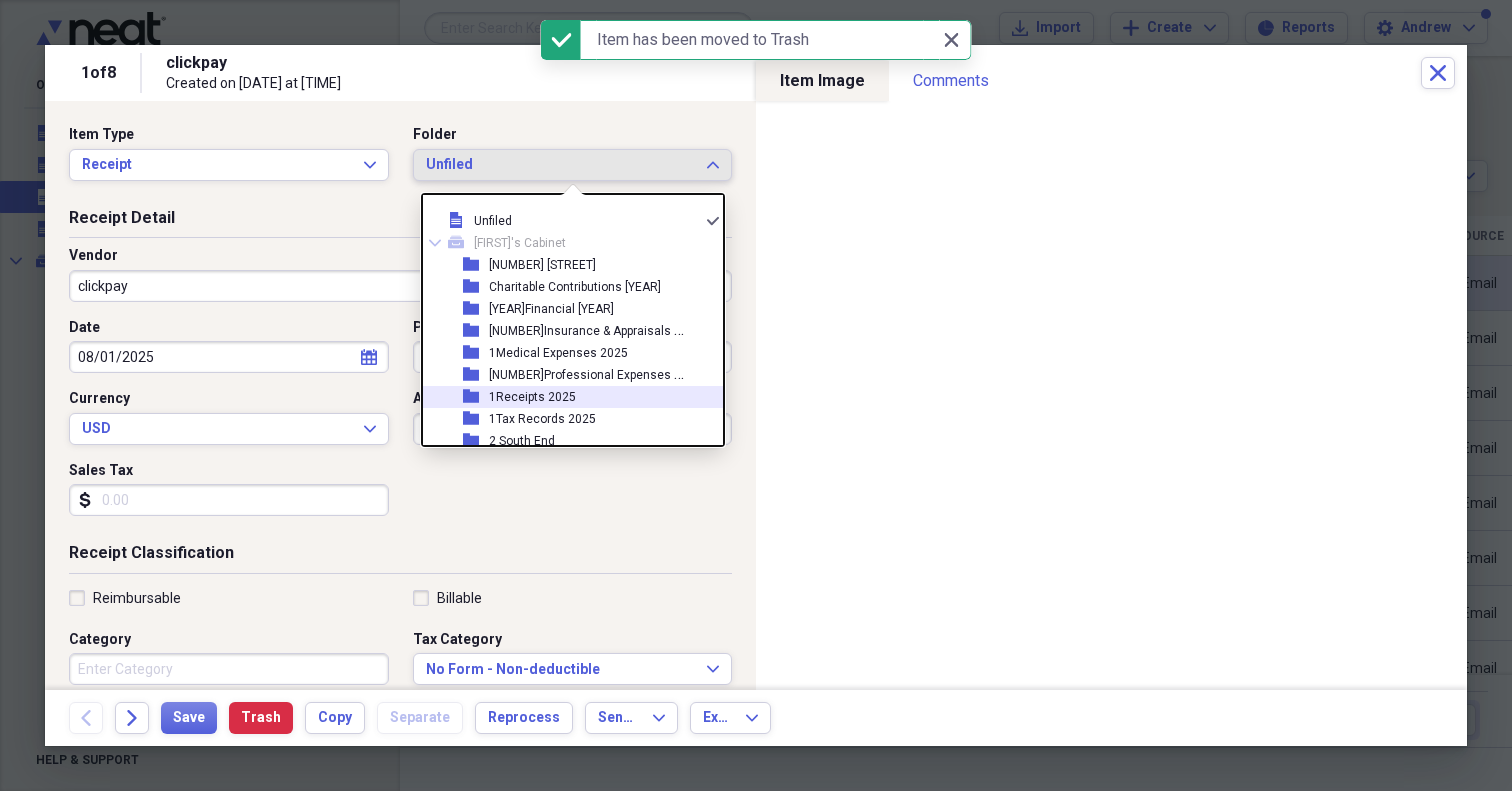 click on "1Receipts 2025" at bounding box center (532, 397) 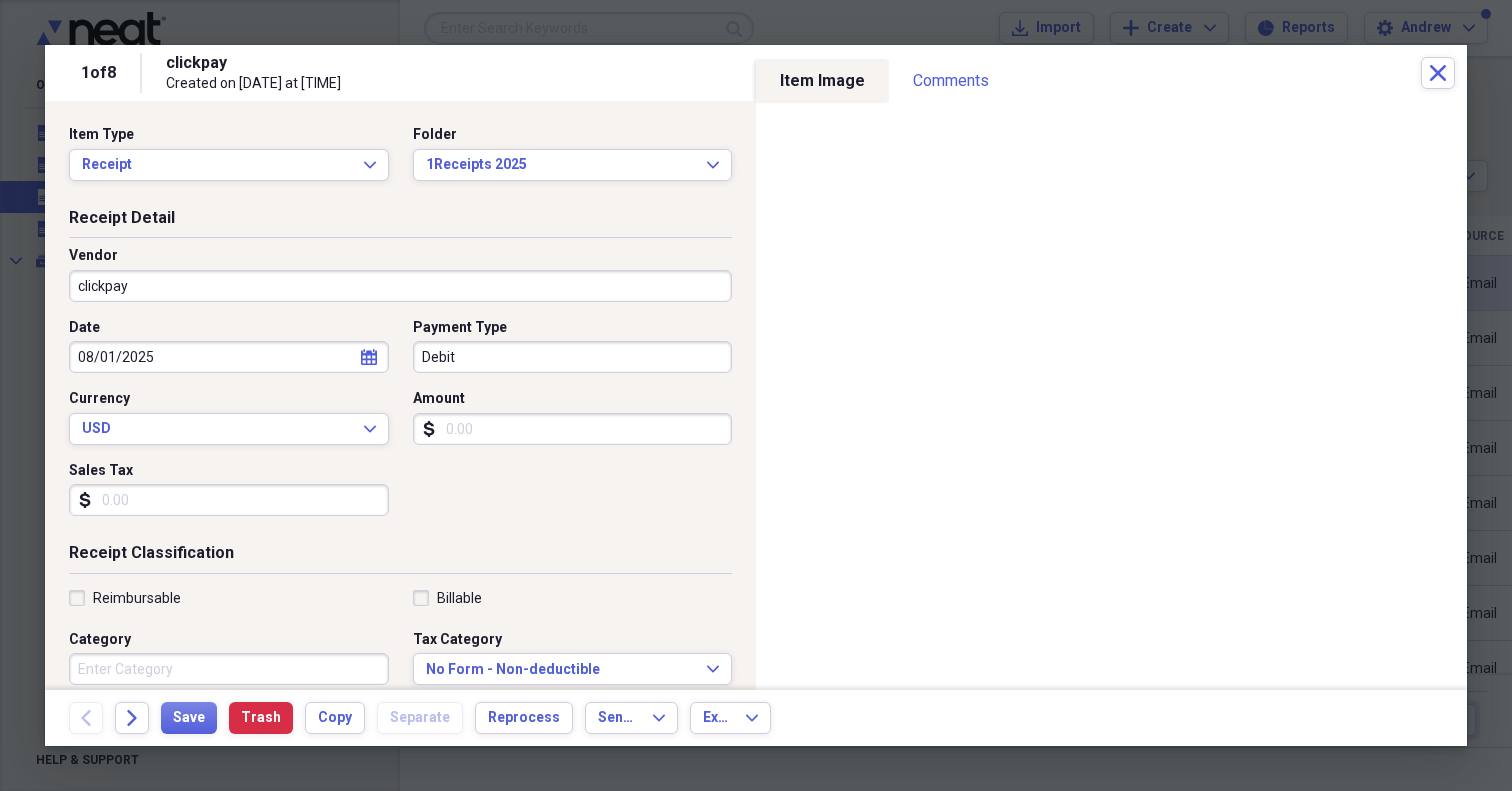 click on "clickpay" at bounding box center (400, 286) 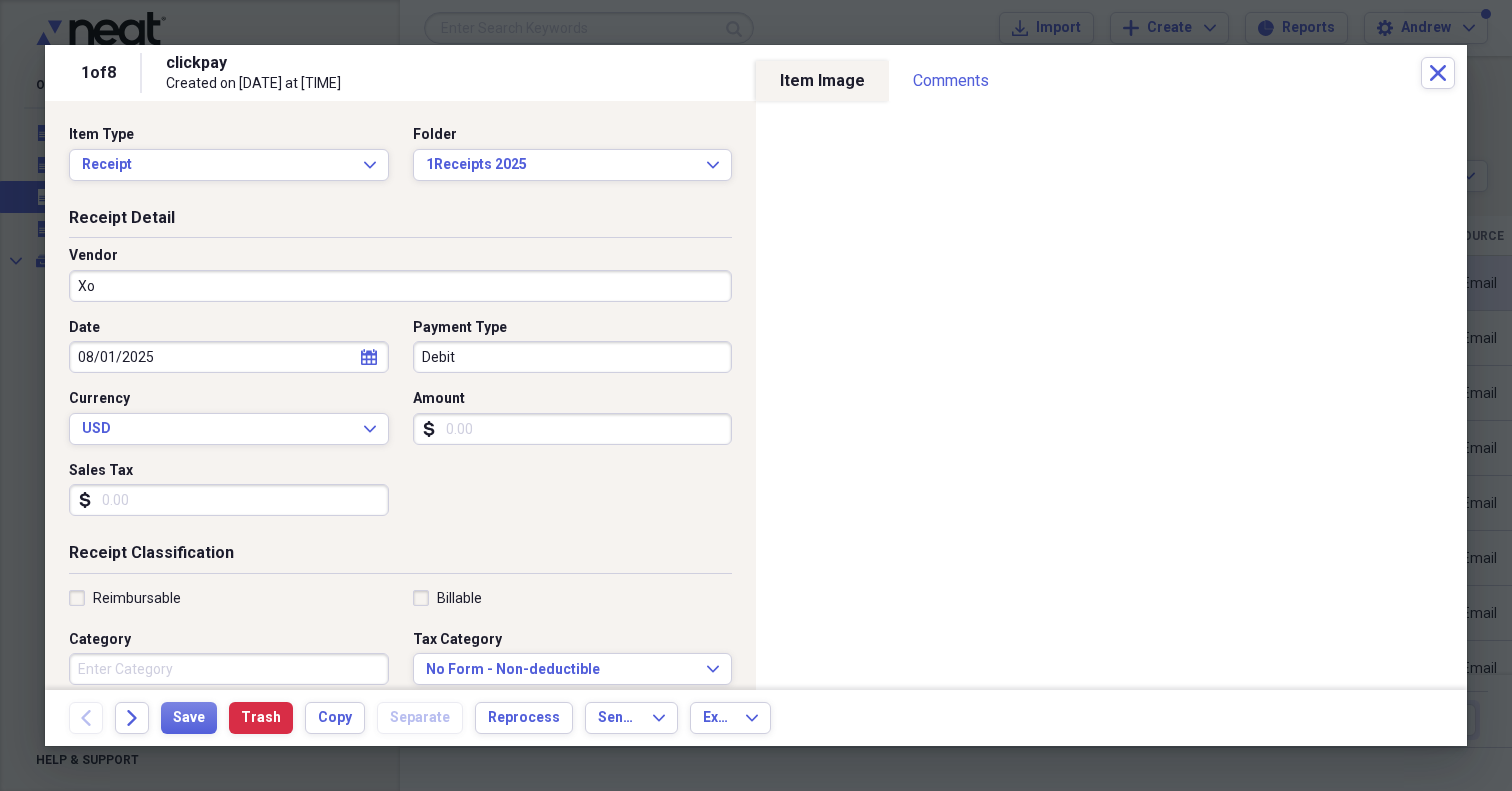 type on "X" 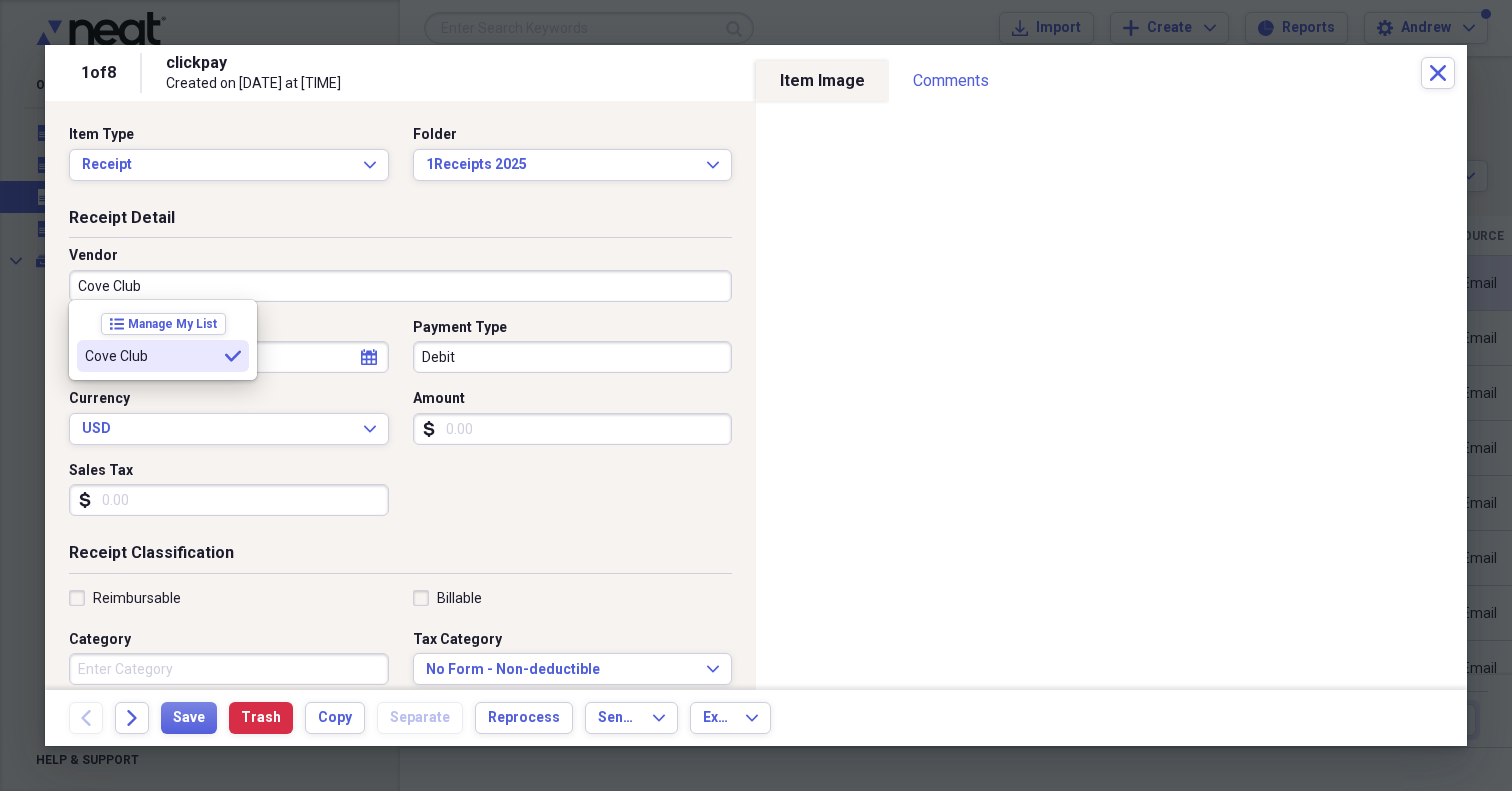 type on "Cove Club" 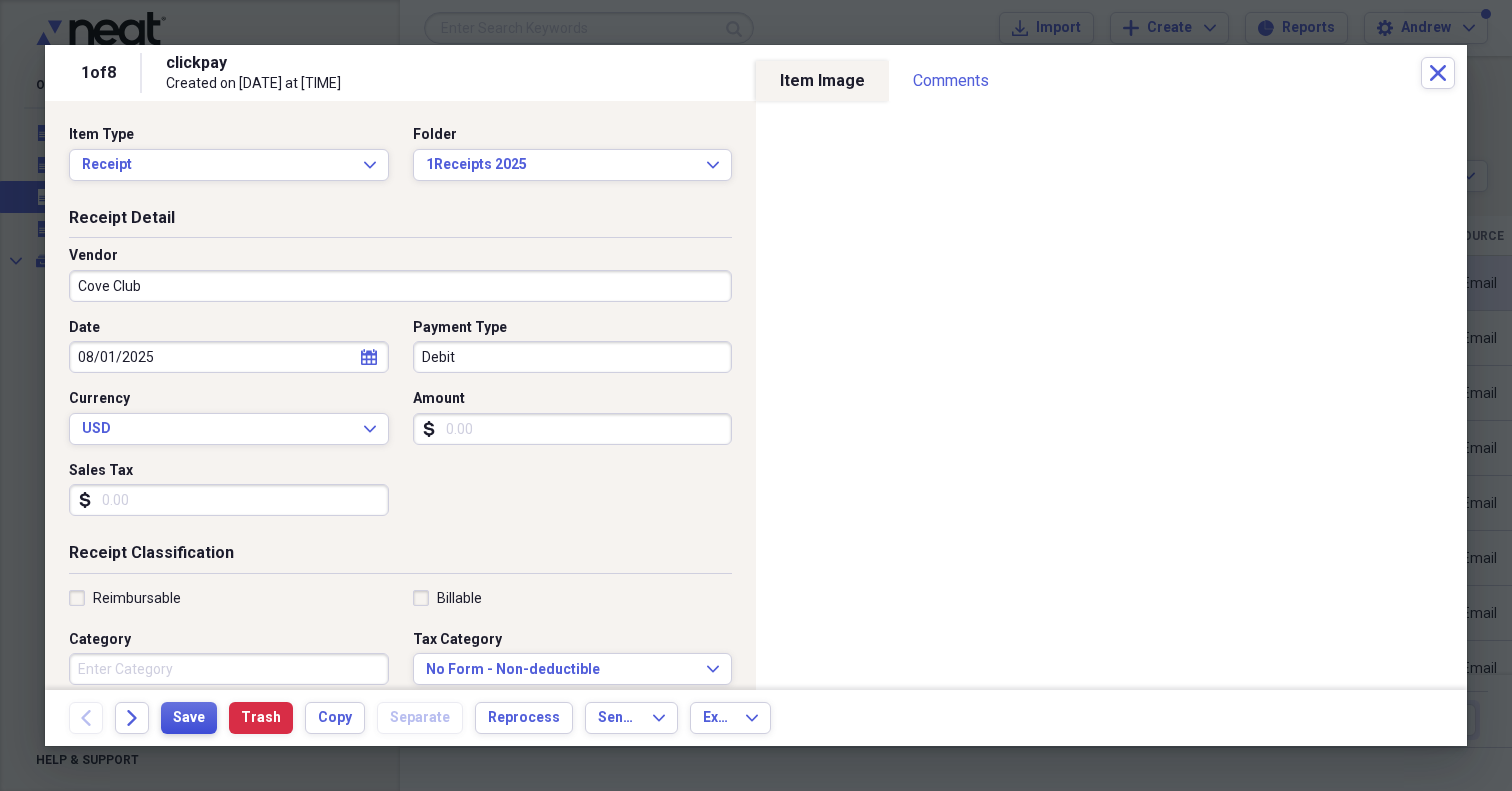 click on "Save" at bounding box center (189, 718) 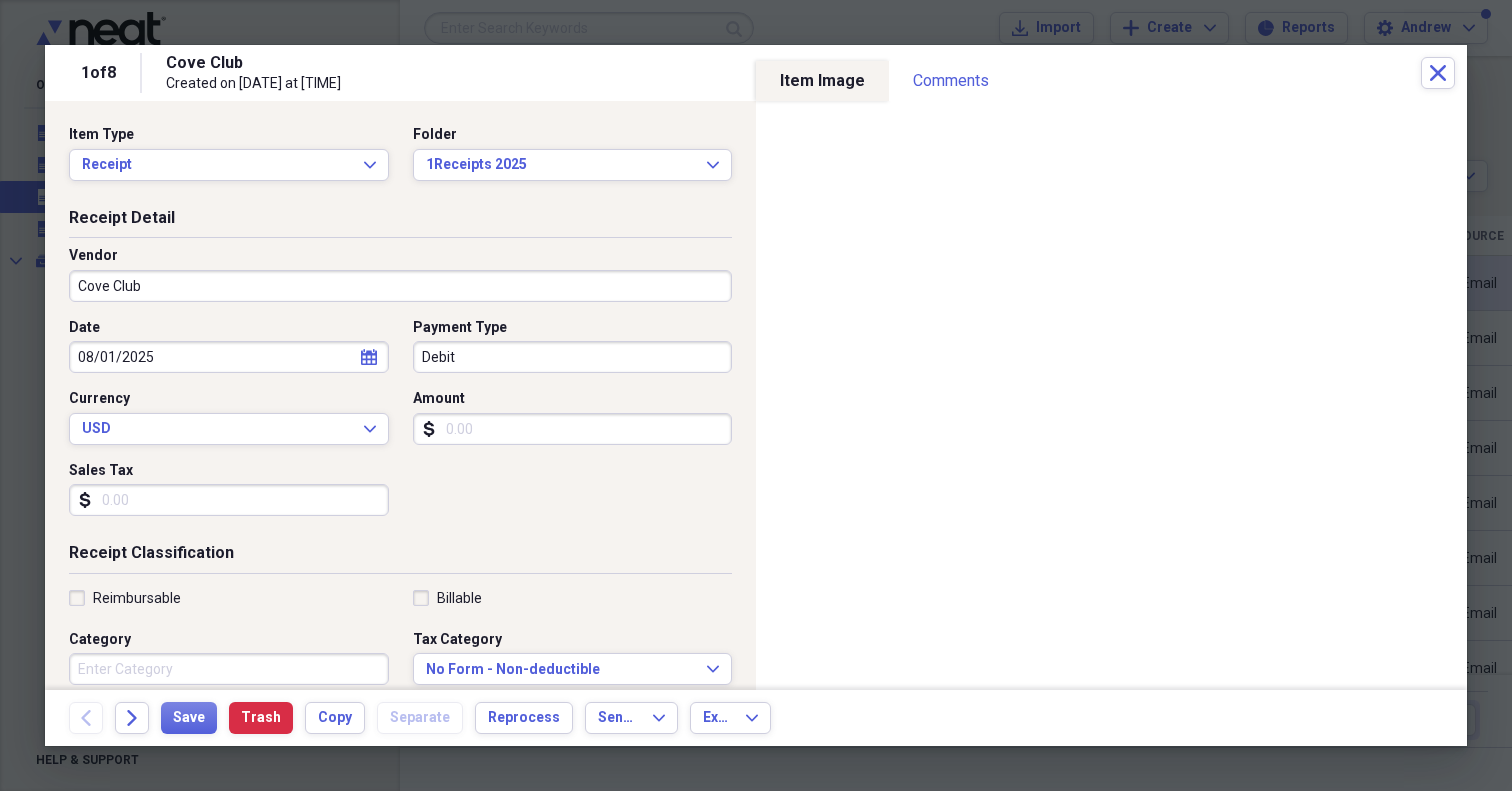 click on "Back Forward Save Trash Copy Separate Reprocess Send To Expand Export Expand" at bounding box center [756, 718] 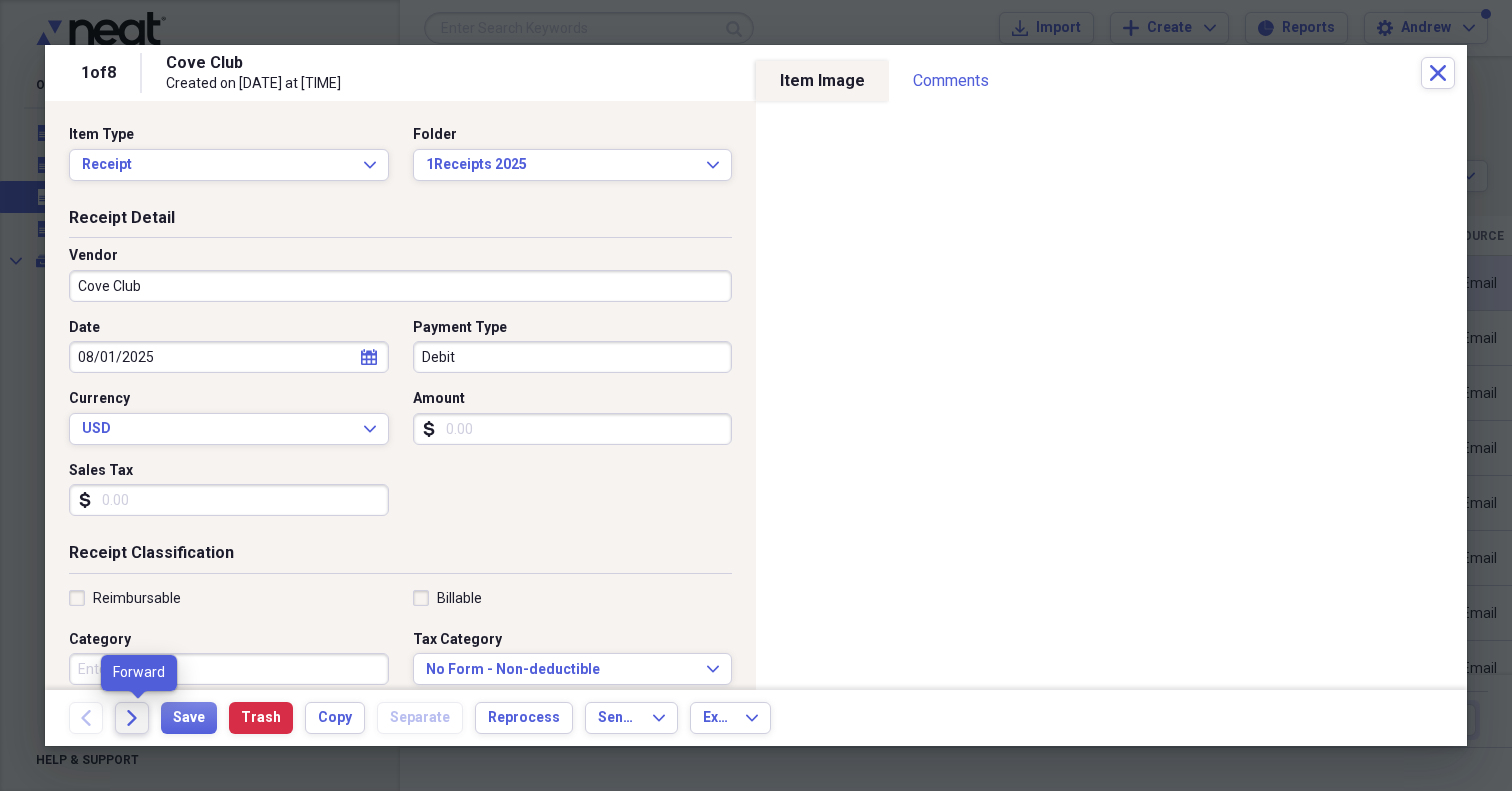 click on "Forward" at bounding box center [132, 718] 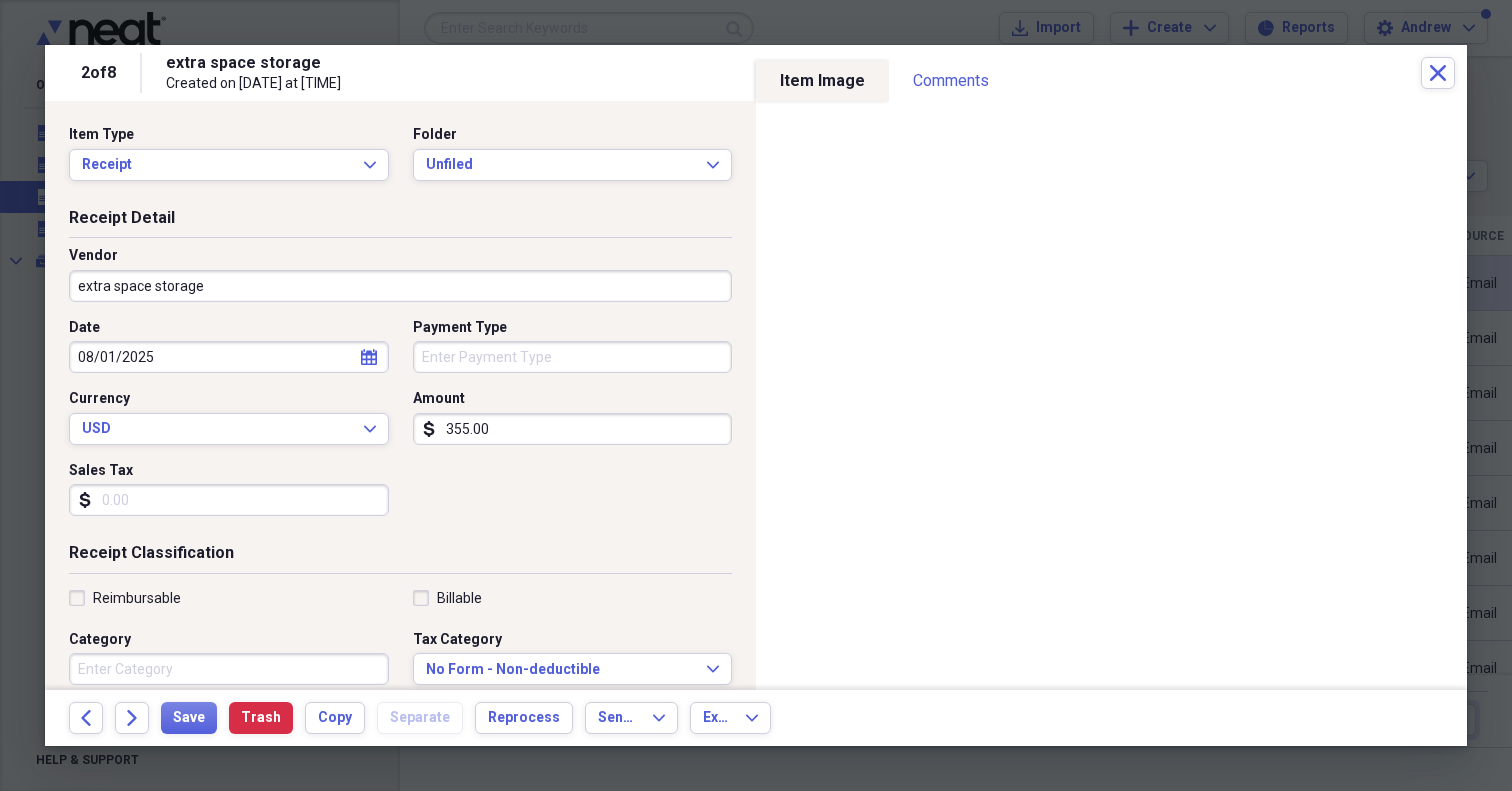 click on "Item Type Receipt Expand Folder Unfiled Expand" at bounding box center (400, 161) 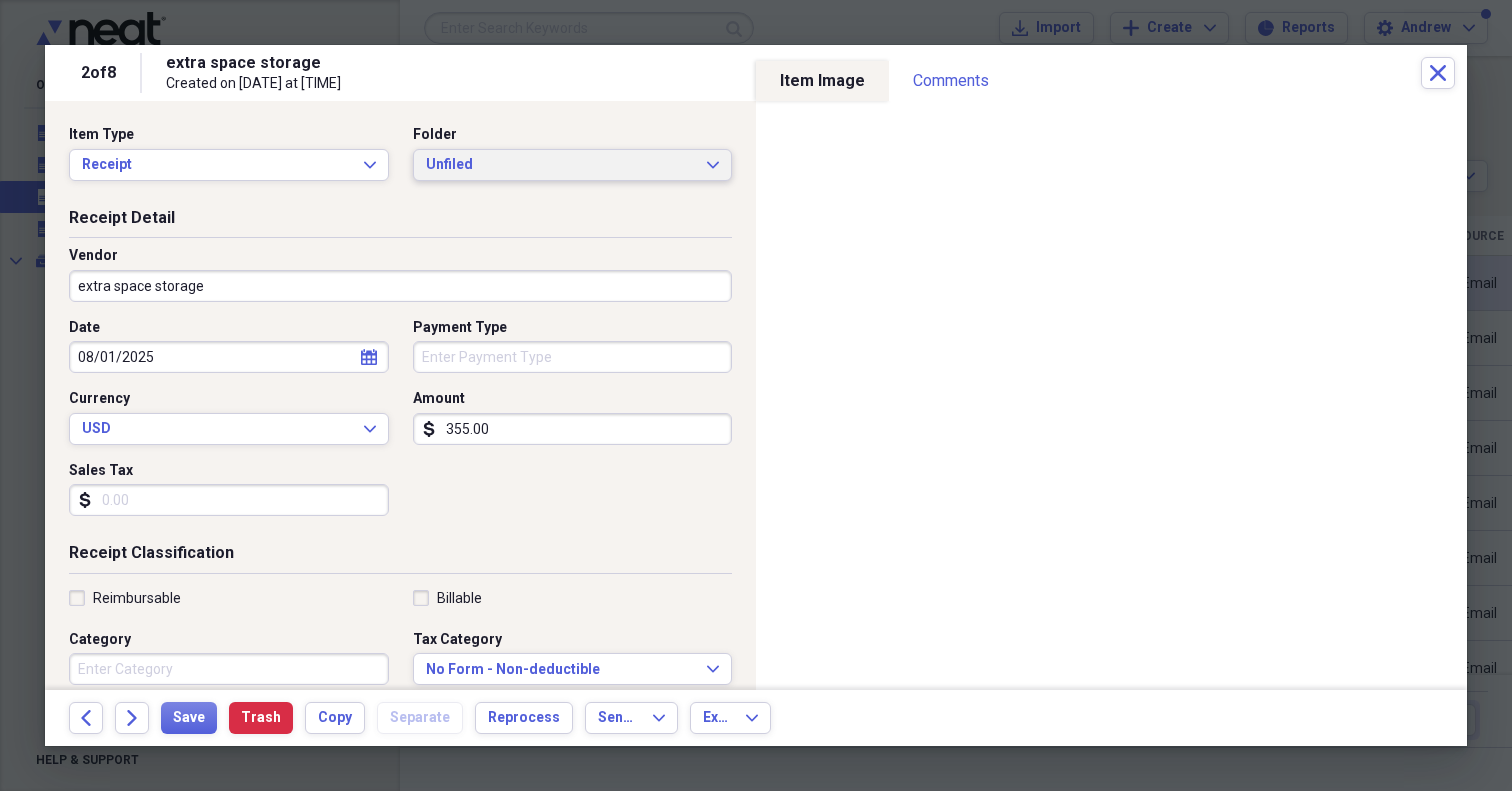 click on "Unfiled" at bounding box center (561, 165) 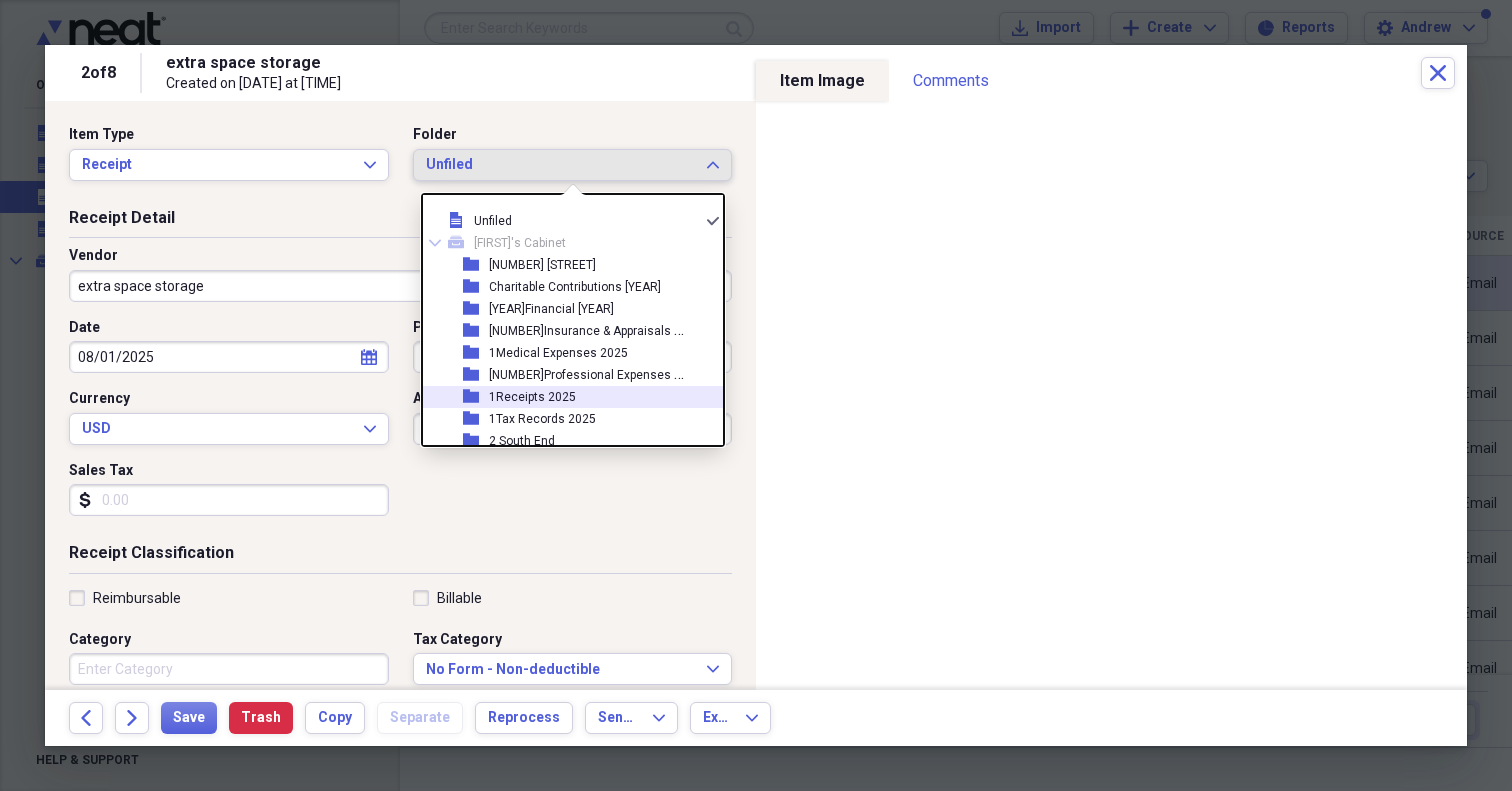 click on "folder 1Receipts 2025" at bounding box center [565, 397] 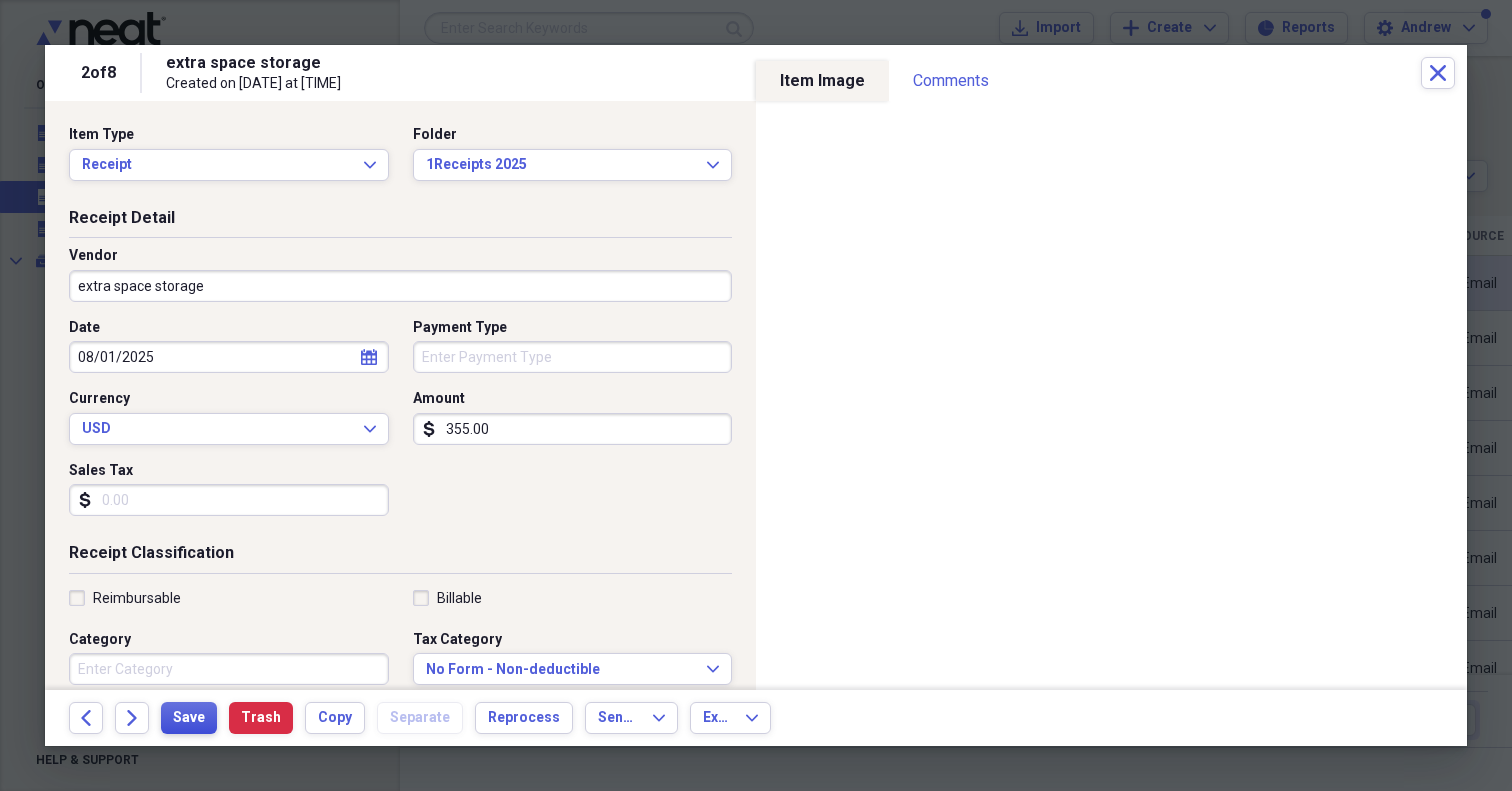 click on "Save" at bounding box center [189, 718] 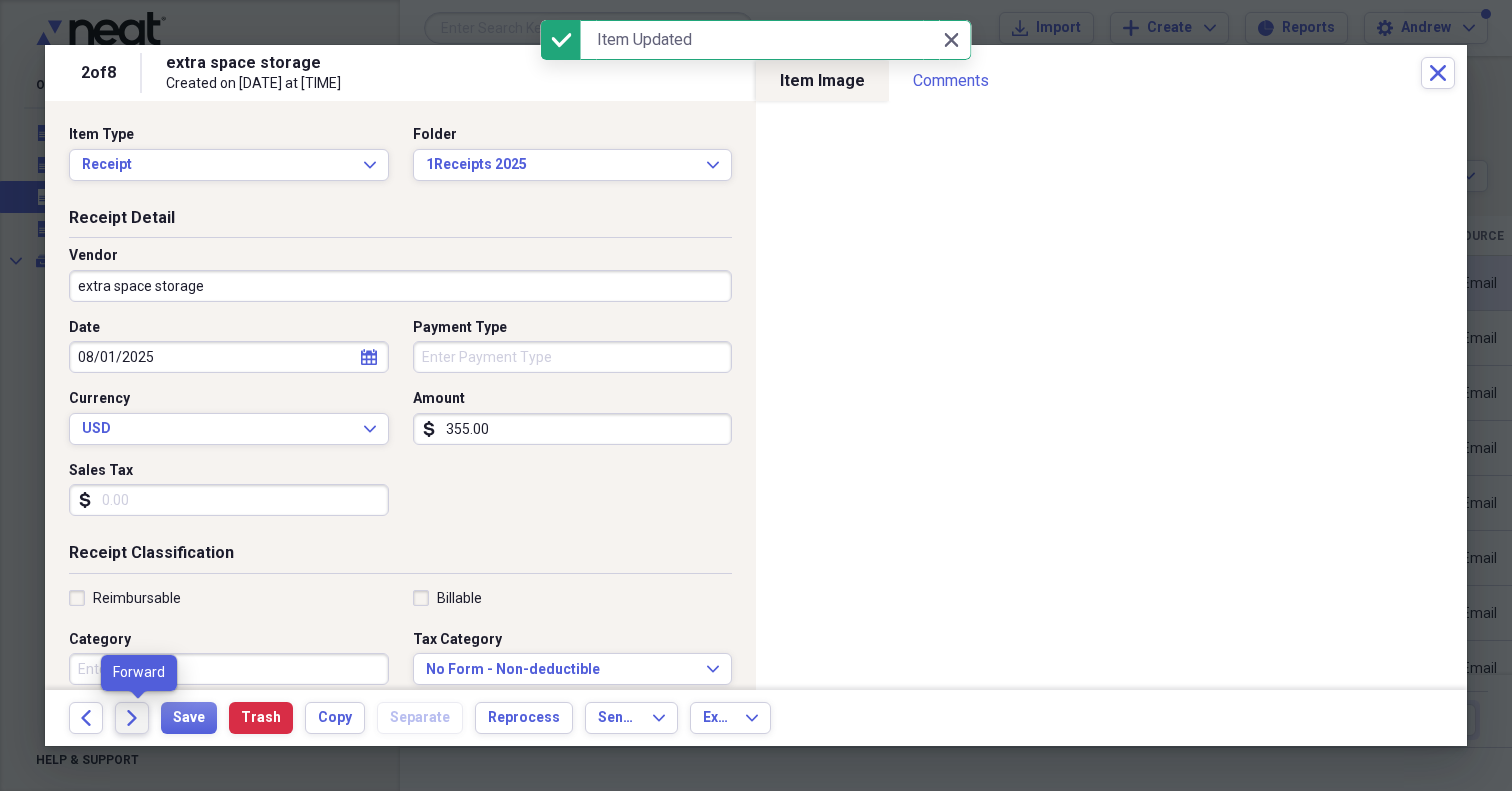 click on "Forward" 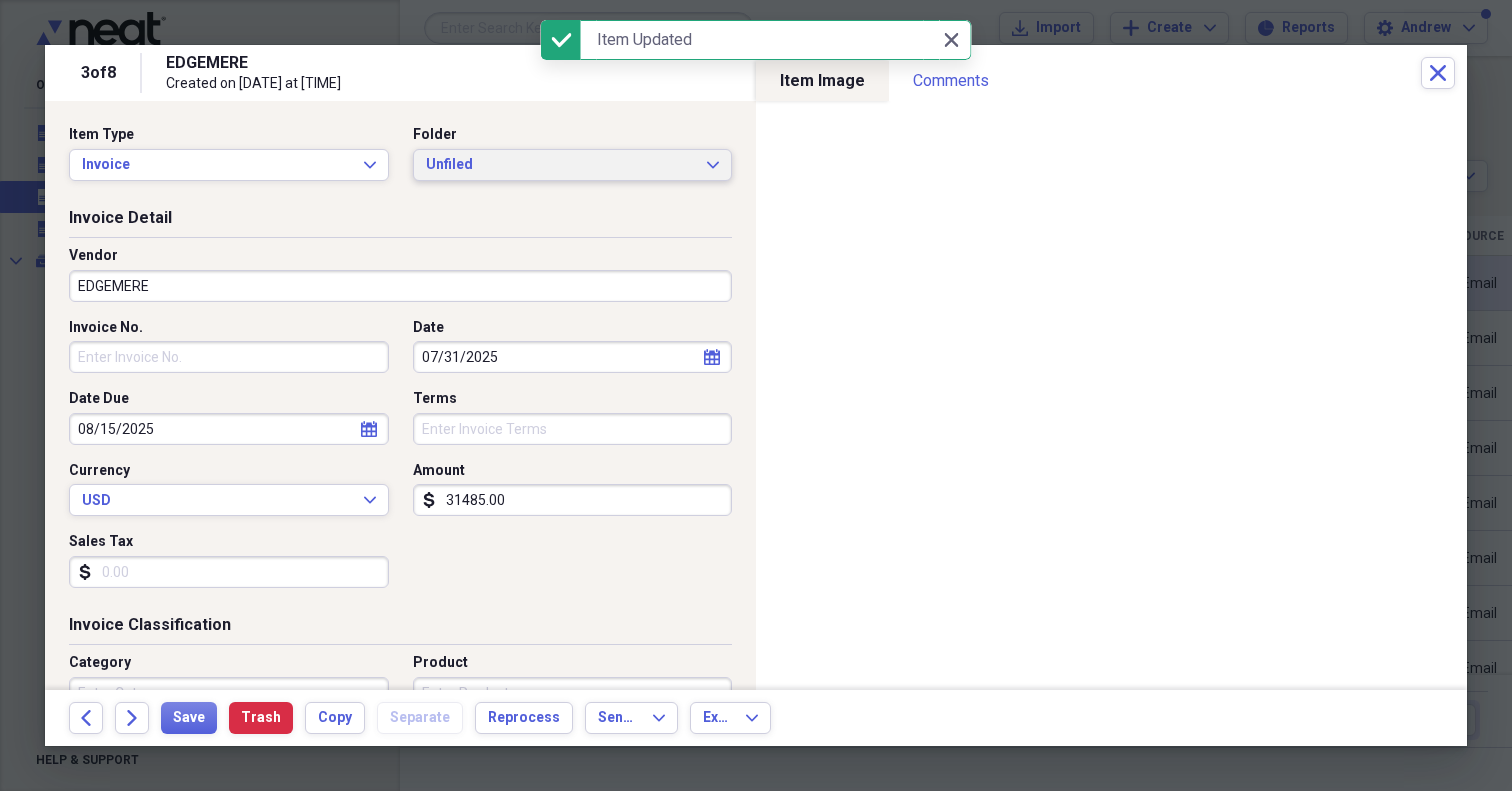 click on "Unfiled" at bounding box center (561, 165) 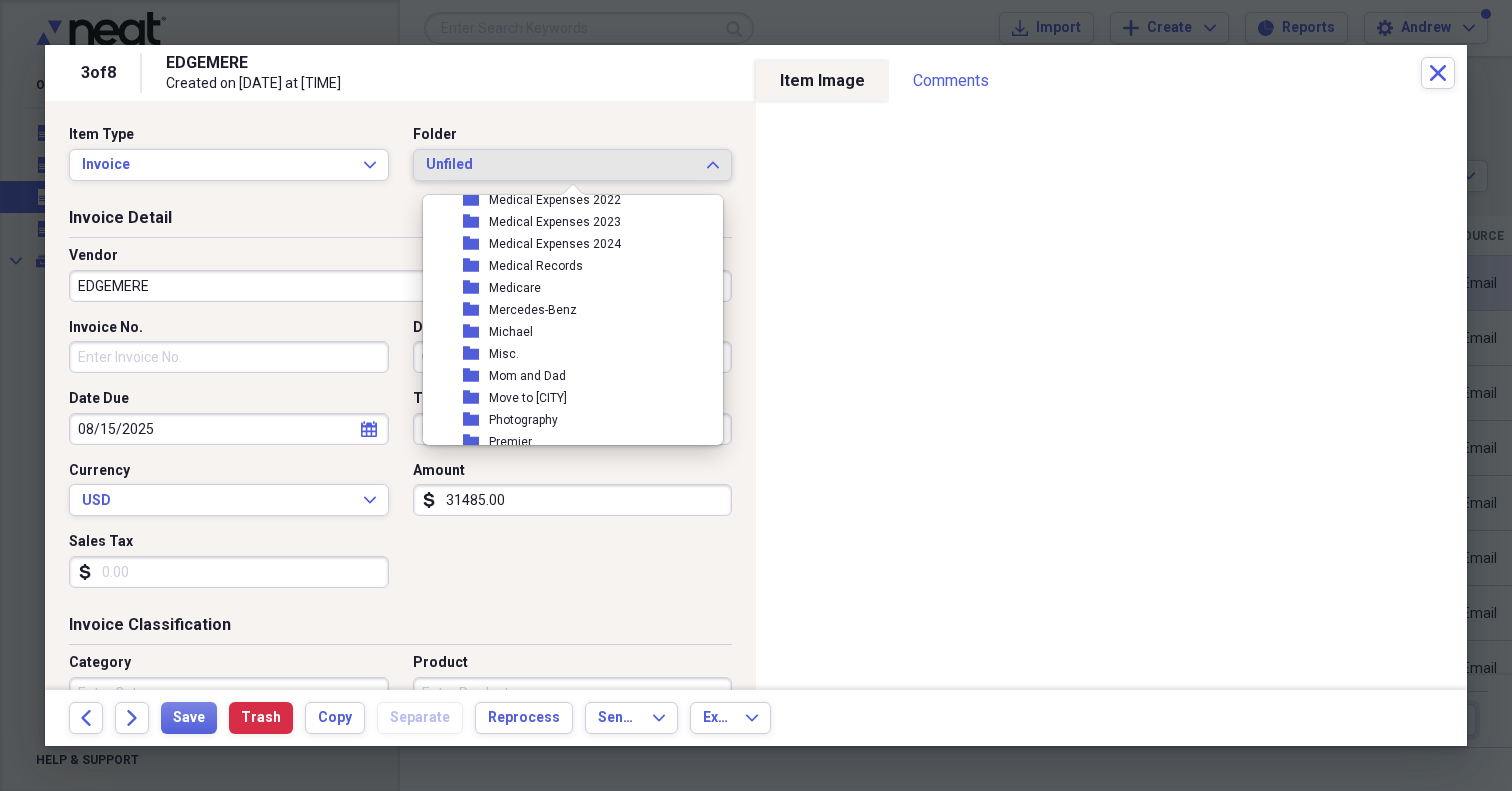 scroll, scrollTop: 2122, scrollLeft: 0, axis: vertical 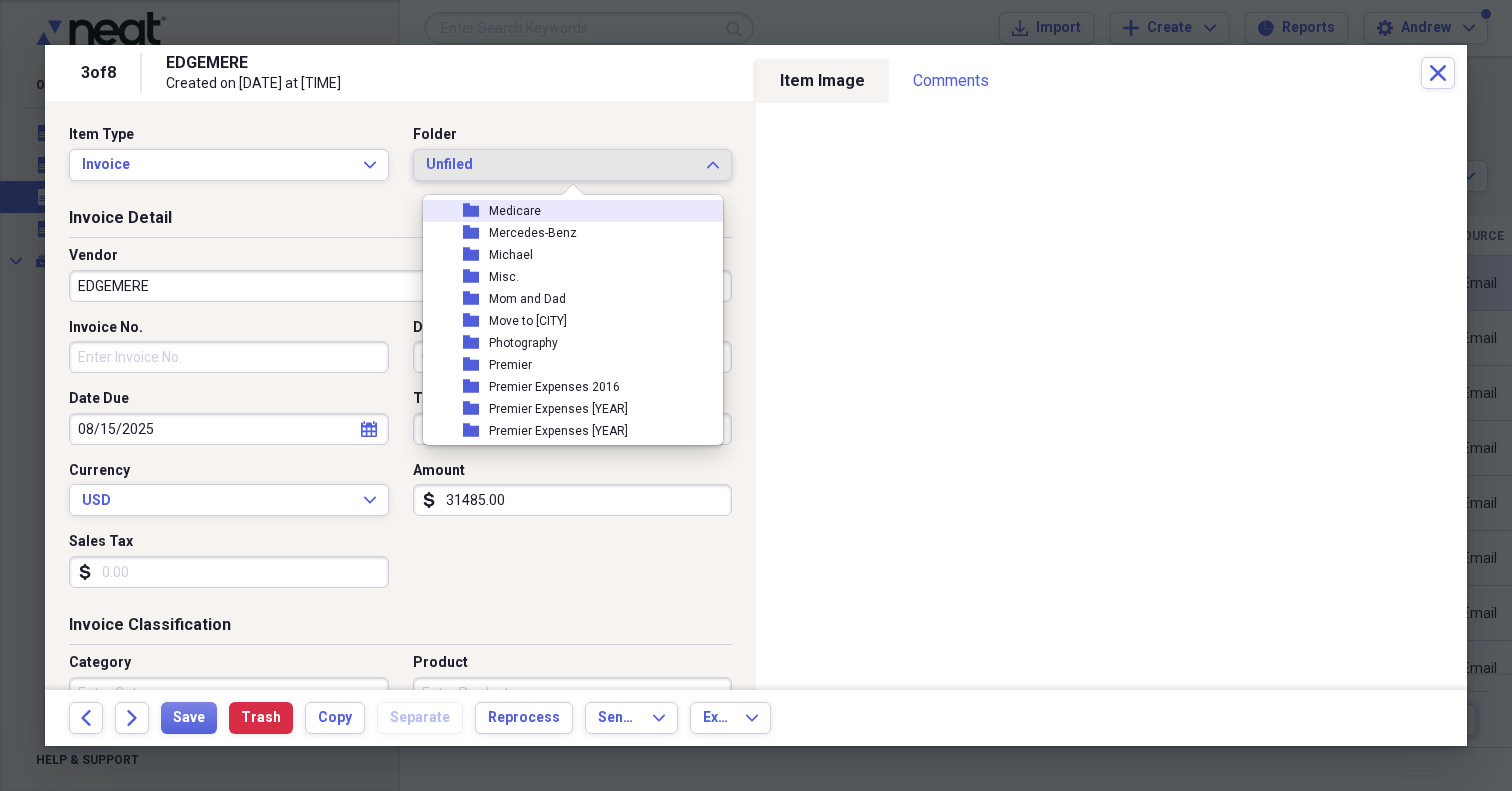 click on "Unfiled" at bounding box center (561, 165) 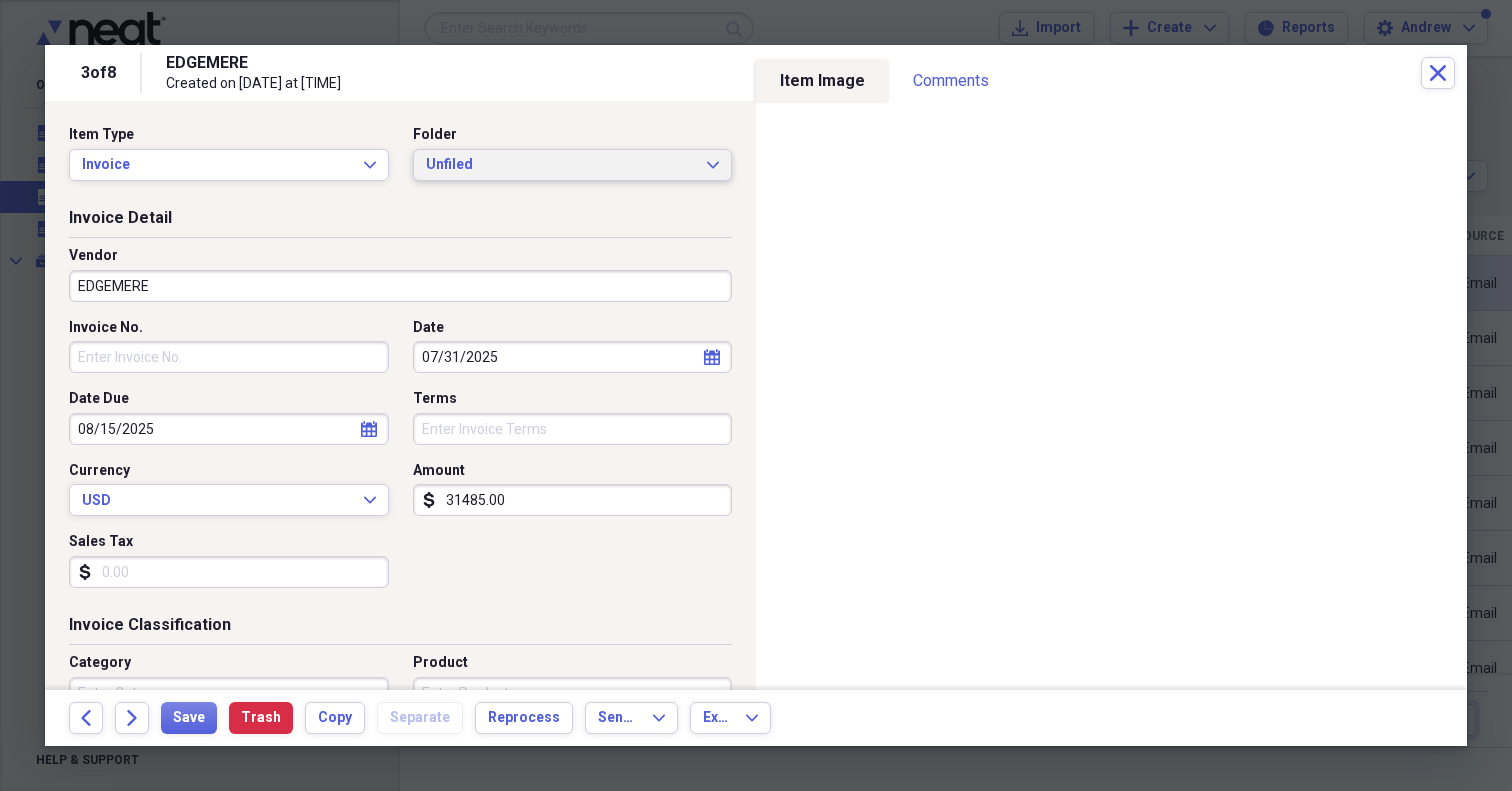 scroll, scrollTop: 0, scrollLeft: 0, axis: both 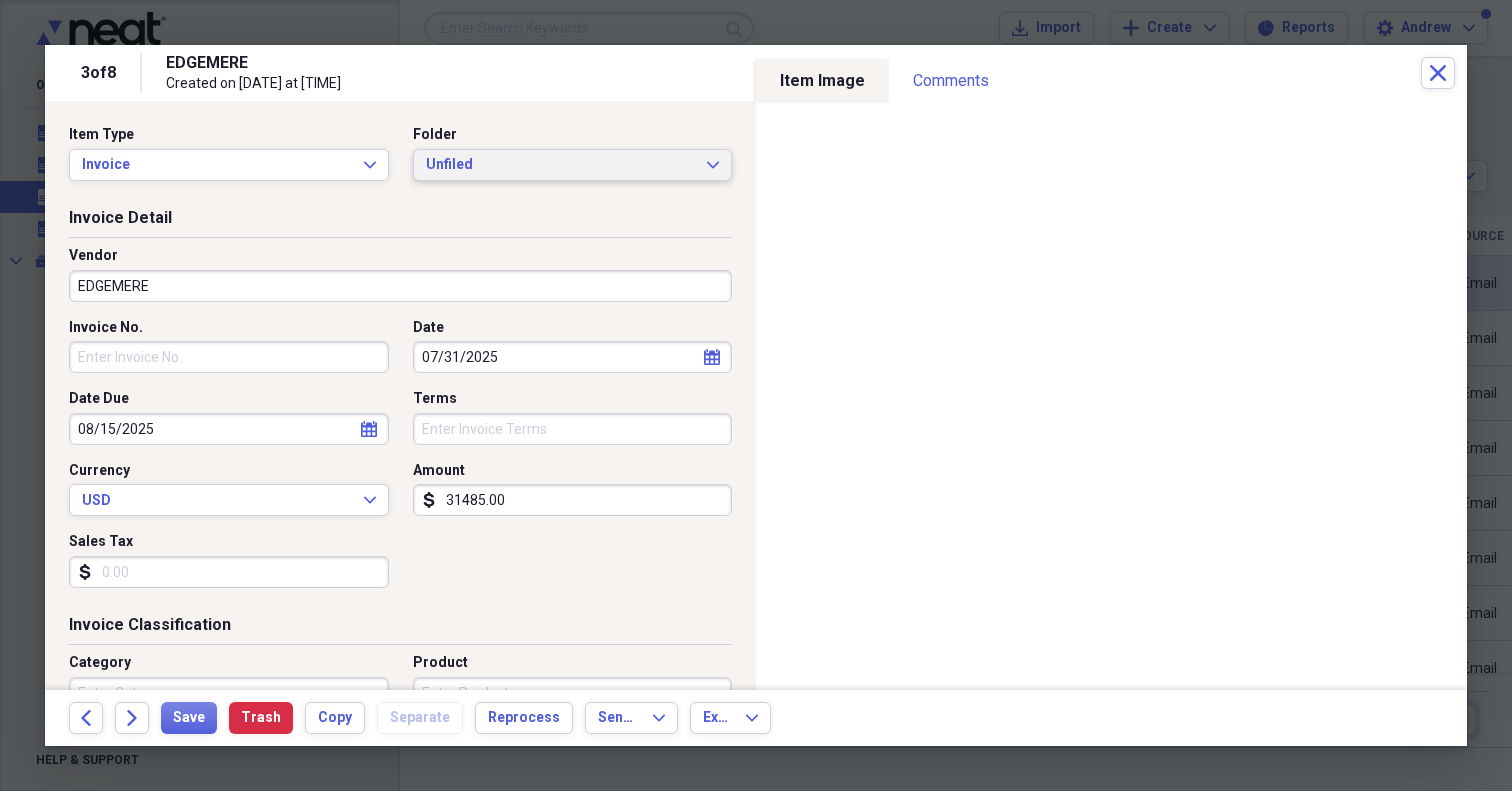 click on "Unfiled" at bounding box center [561, 165] 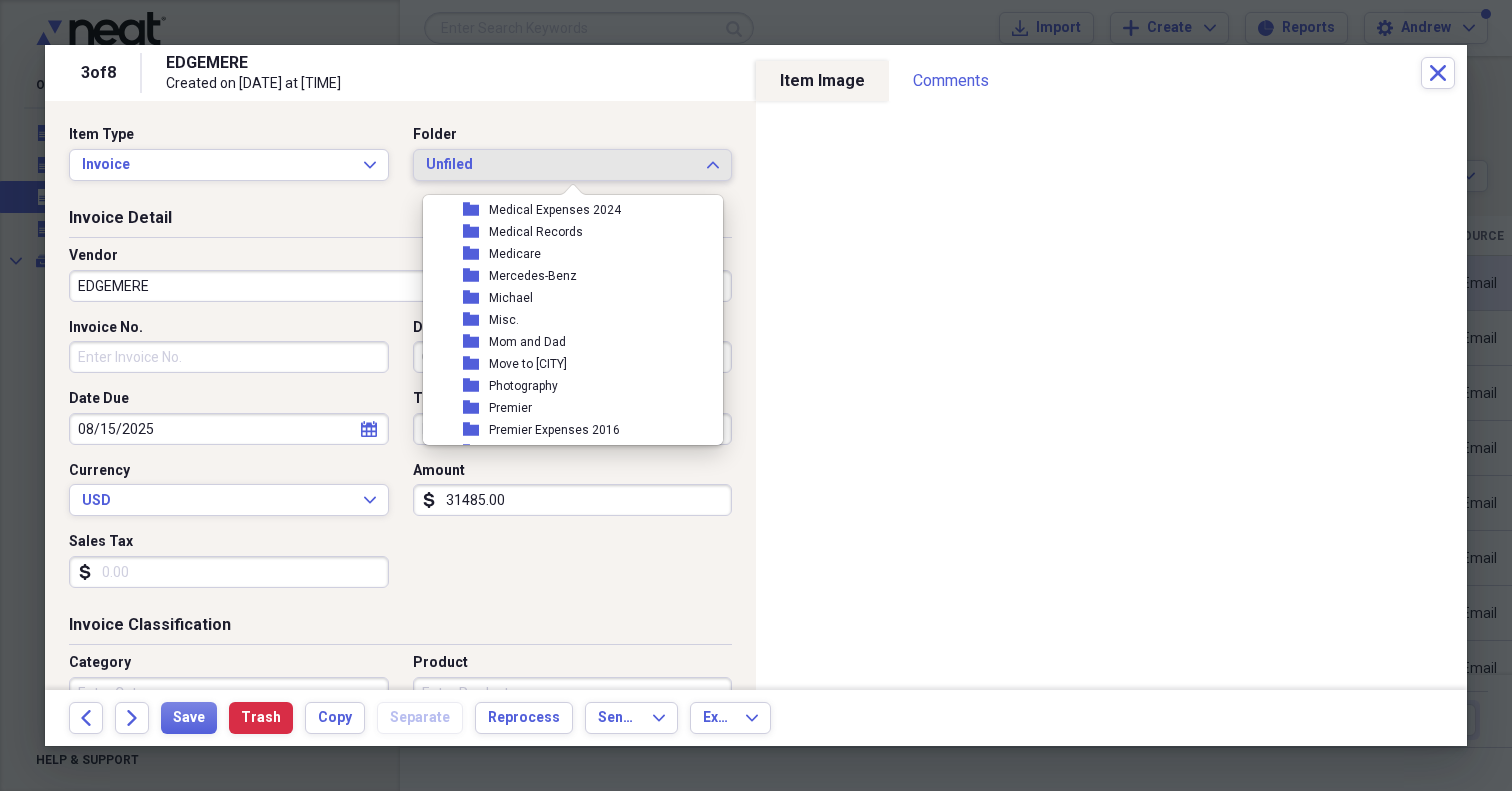 scroll, scrollTop: 2080, scrollLeft: 0, axis: vertical 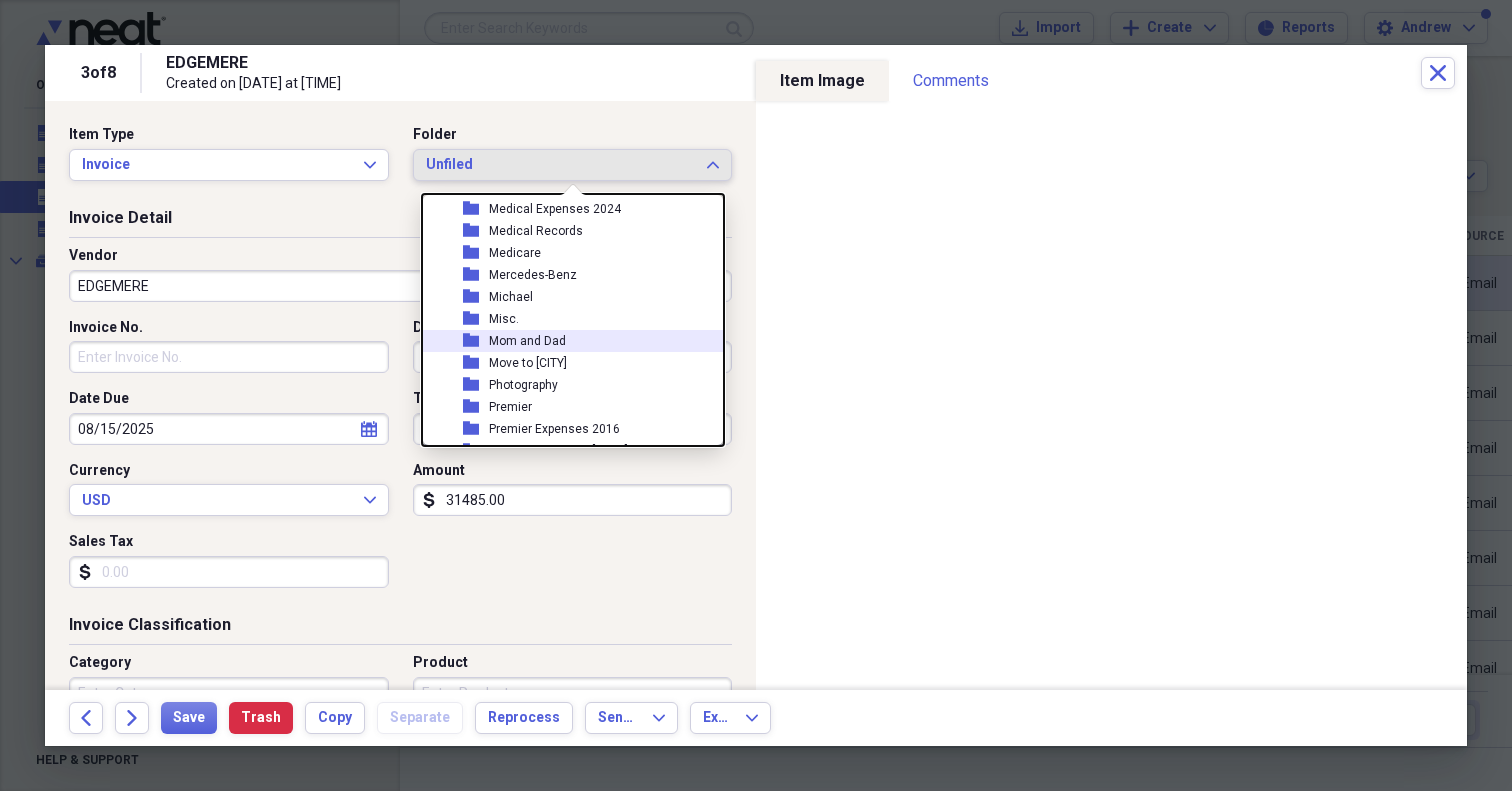 click on "folder Mom and Dad" at bounding box center (565, 341) 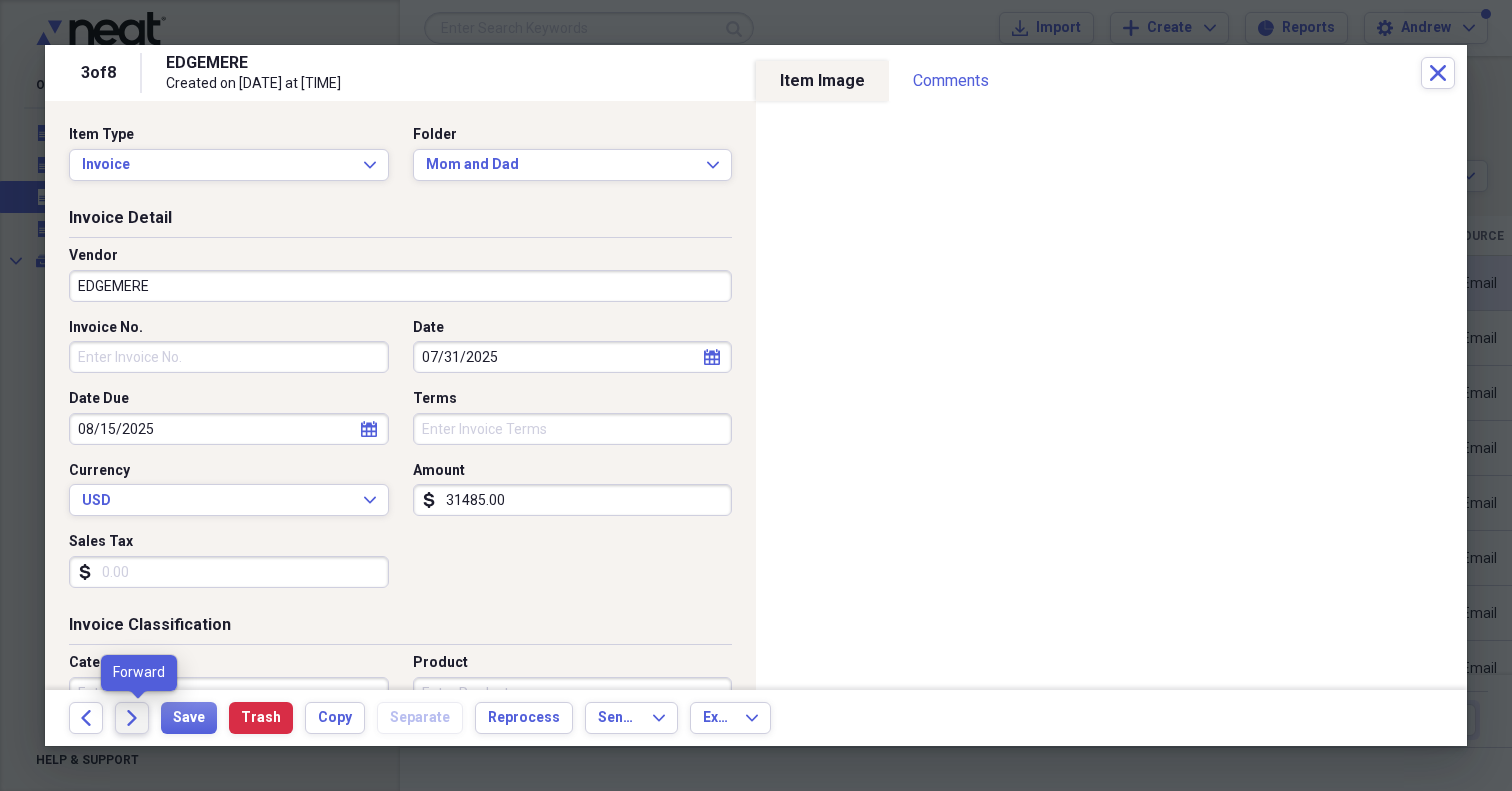 click on "Save" at bounding box center (189, 718) 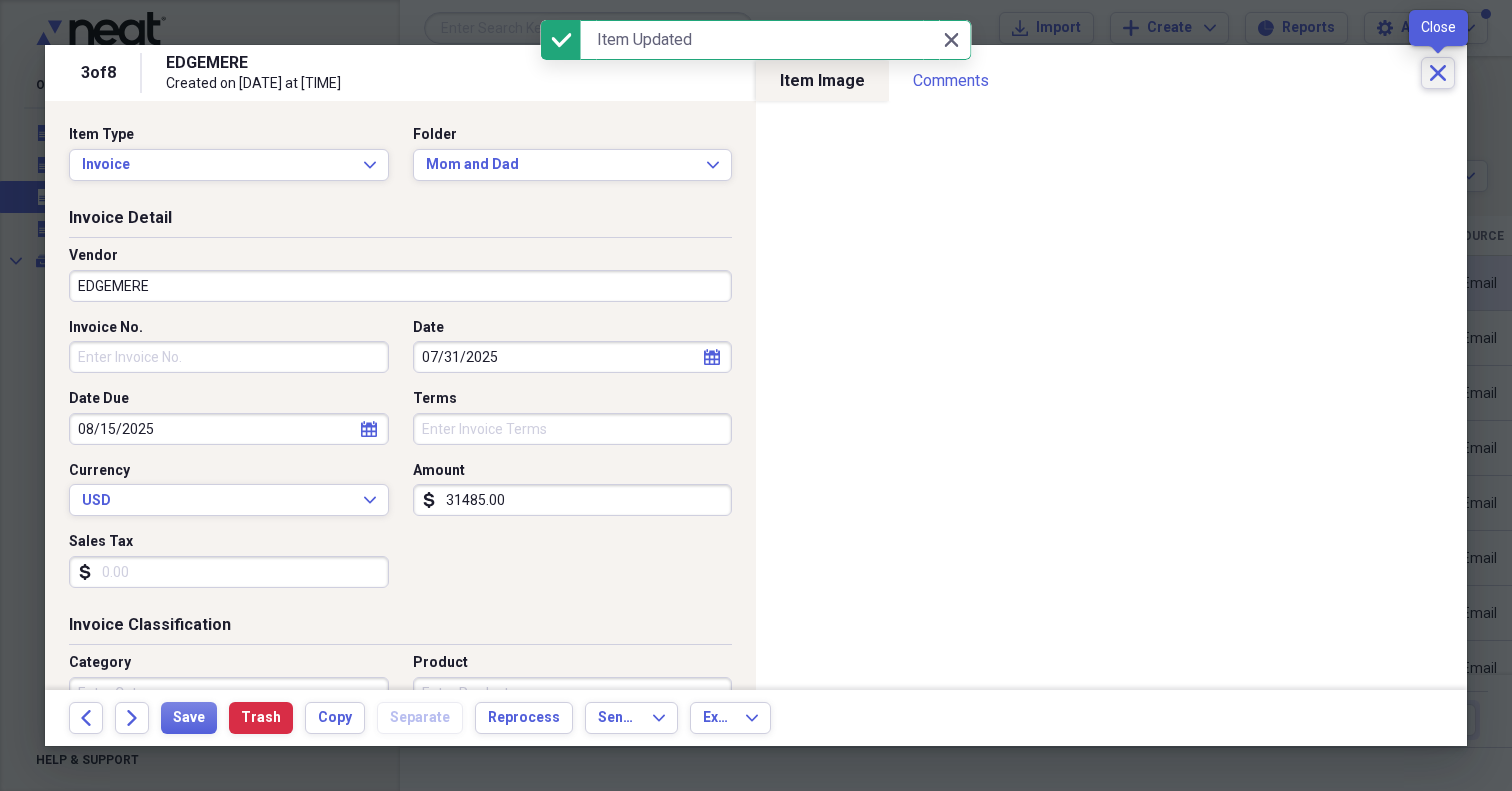 click on "Close" 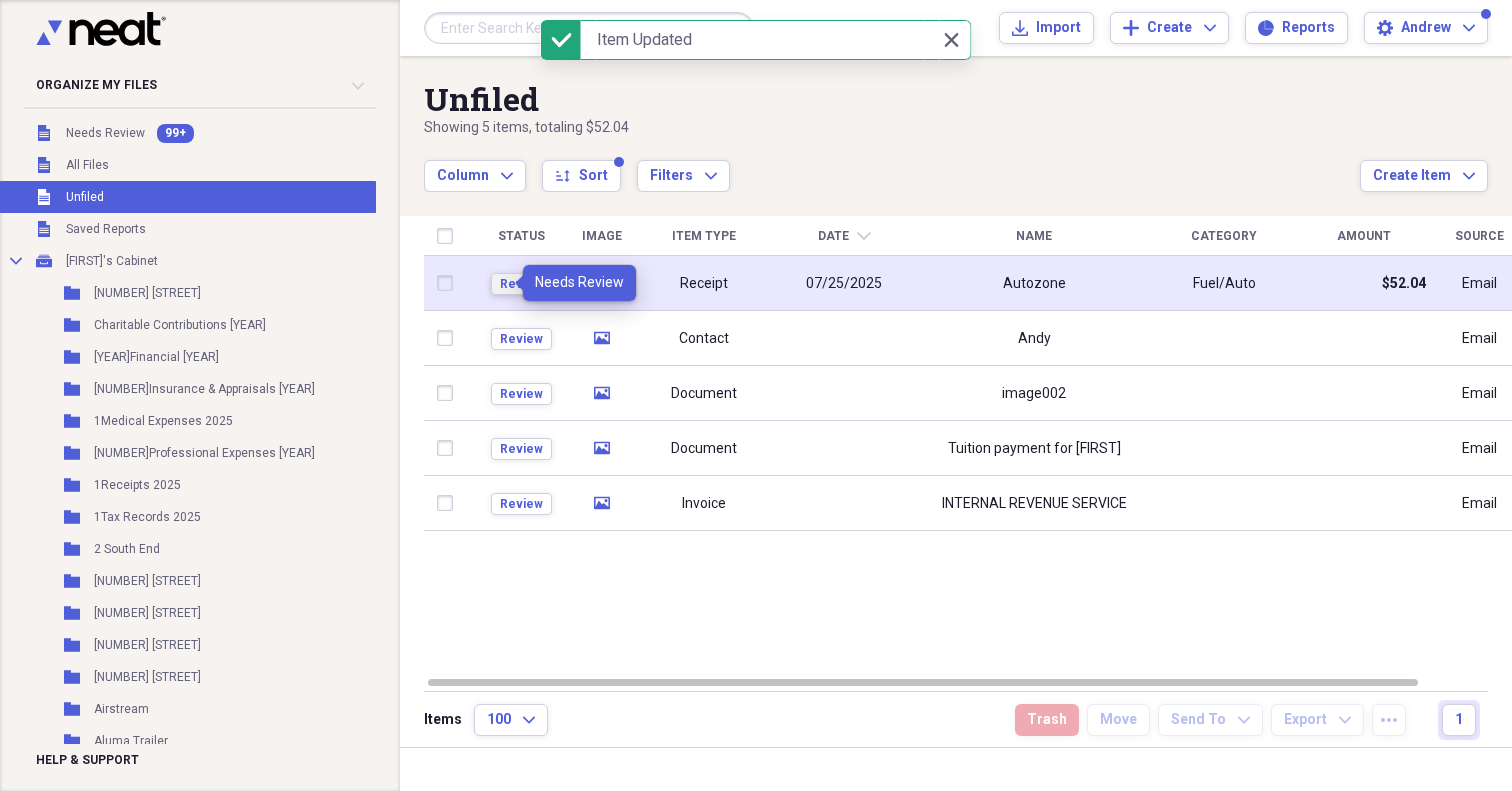click on "Review" at bounding box center (521, 284) 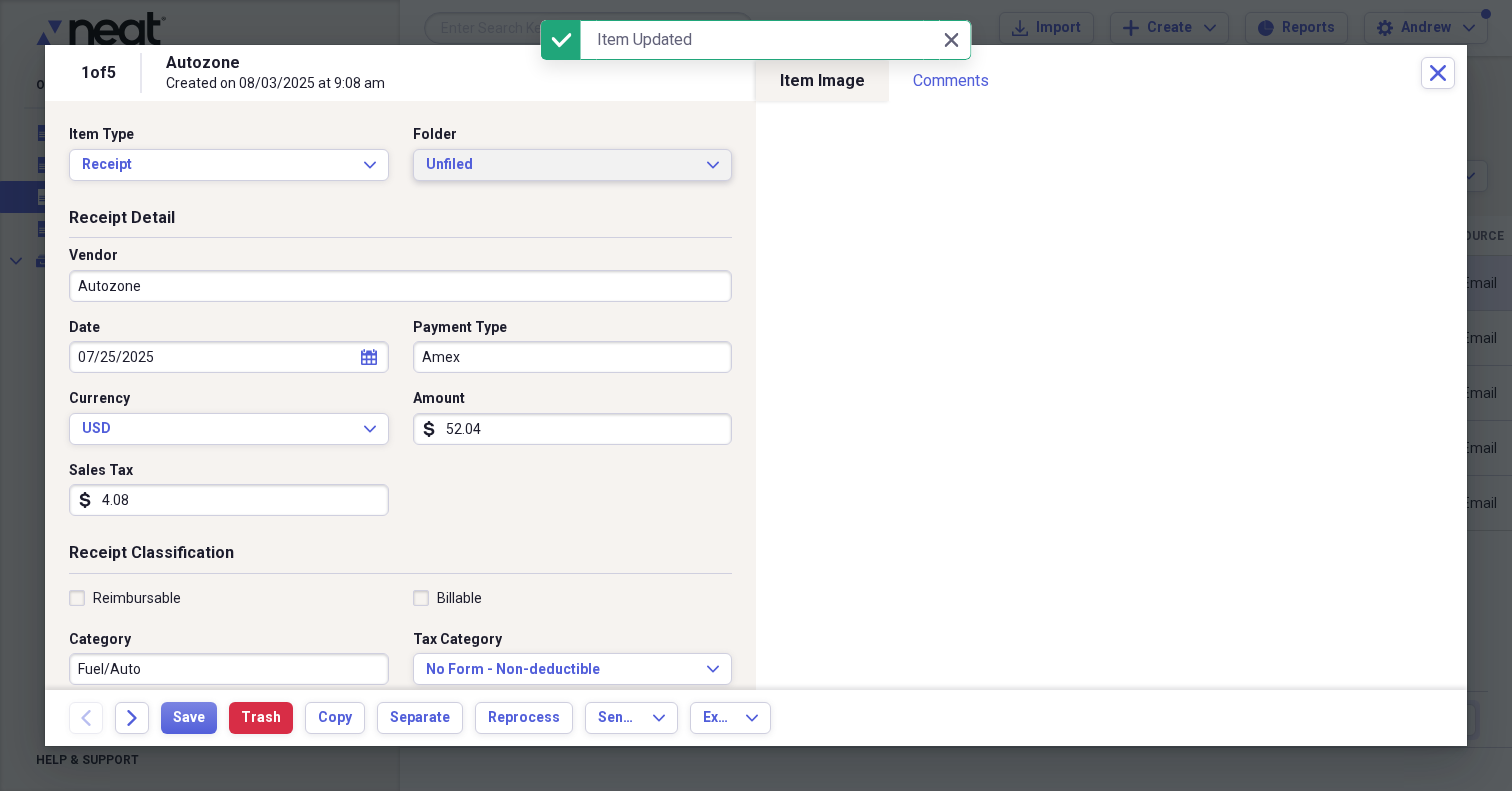 click on "Unfiled" at bounding box center (561, 165) 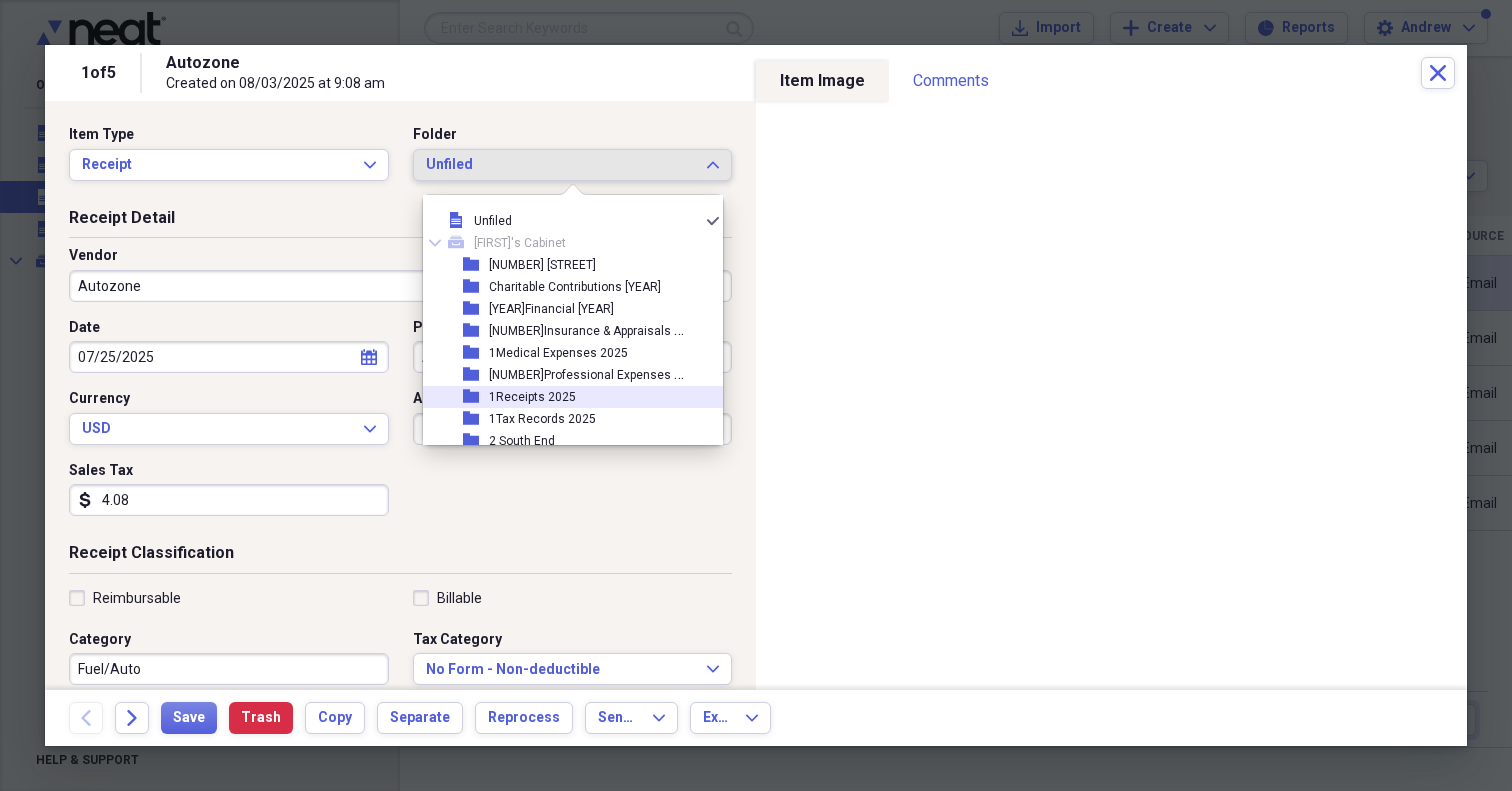 click on "folder 1Receipts 2025" at bounding box center (565, 397) 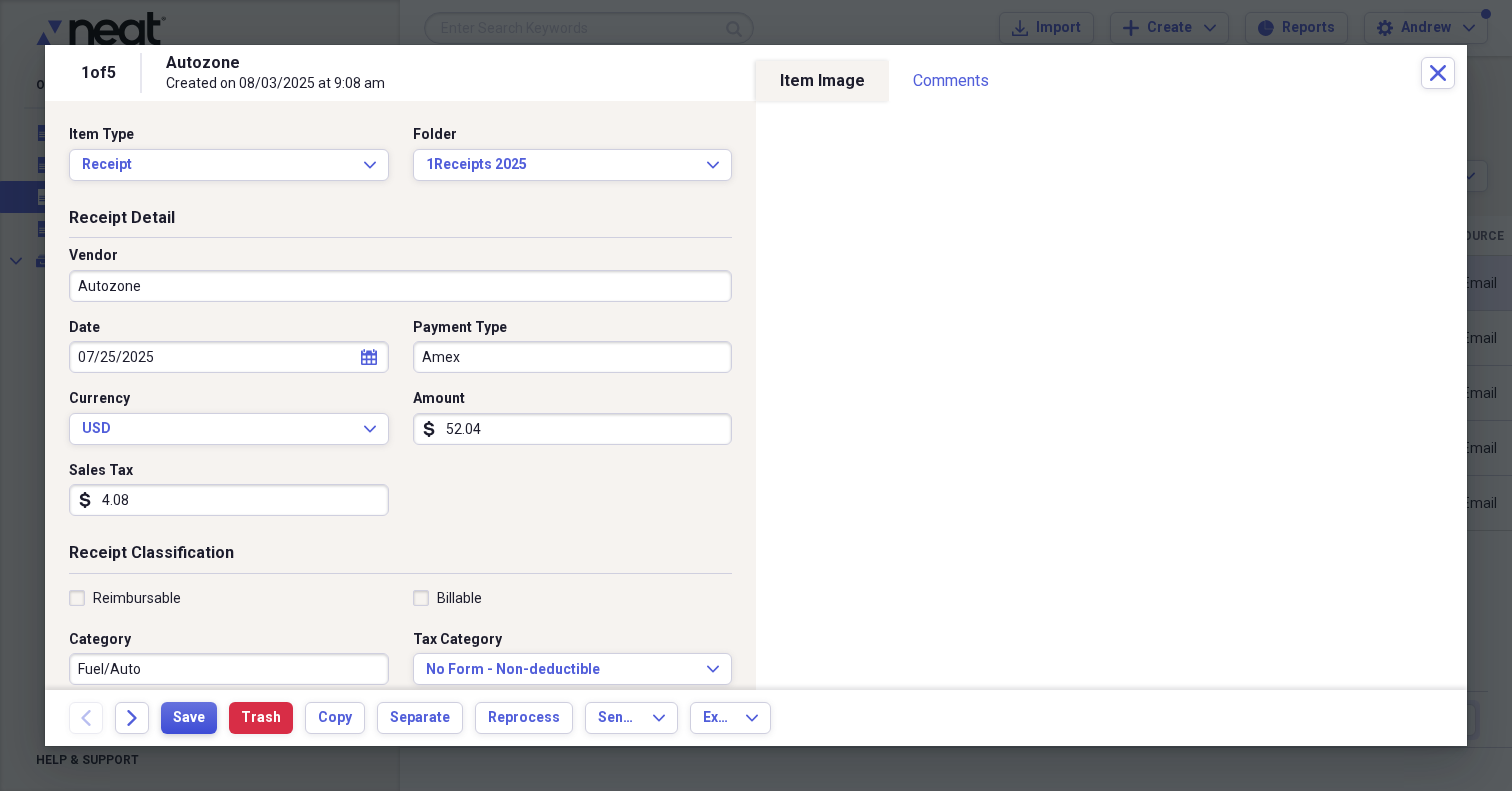 click on "Save" at bounding box center [189, 718] 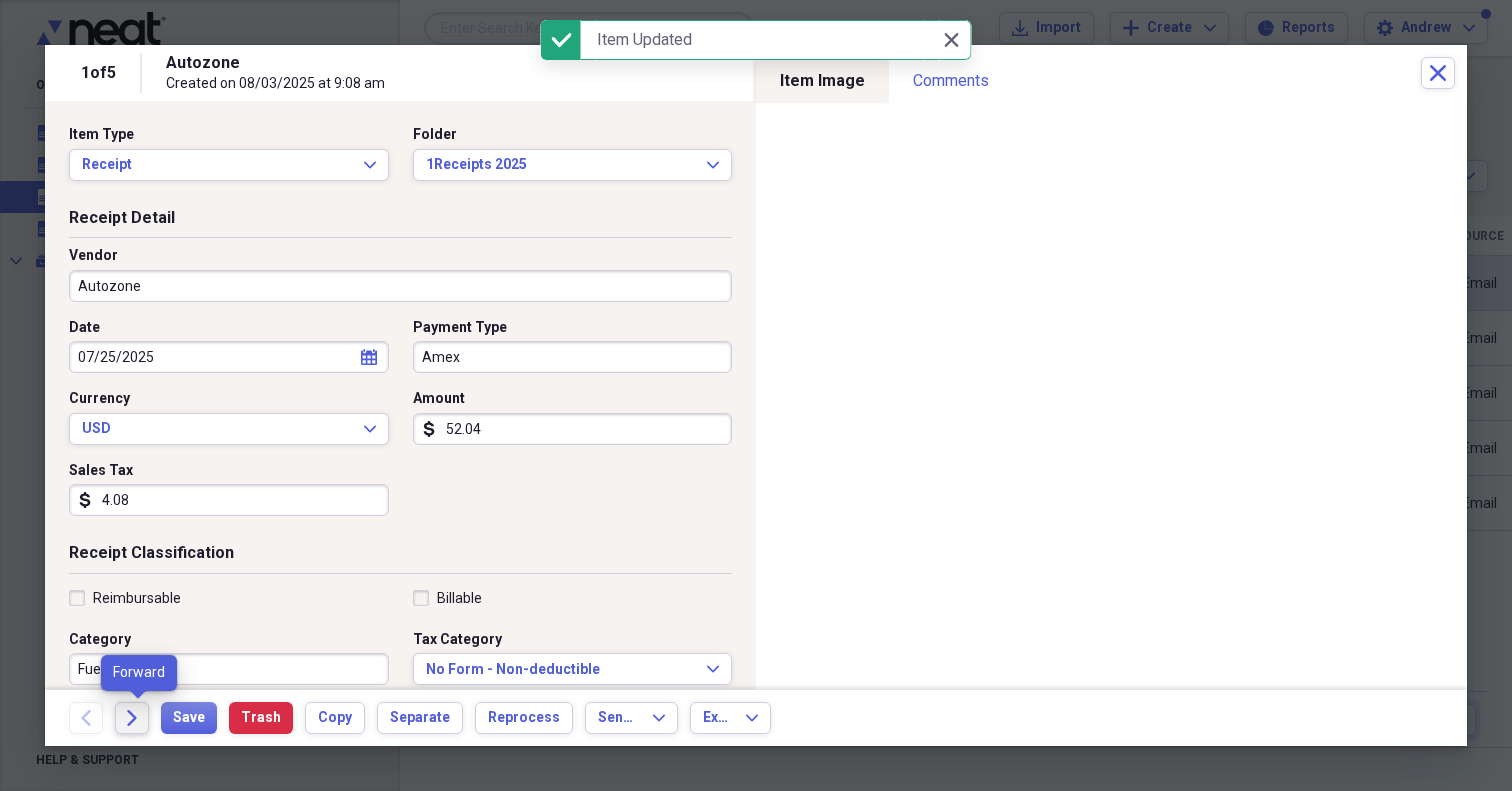 click on "Forward" 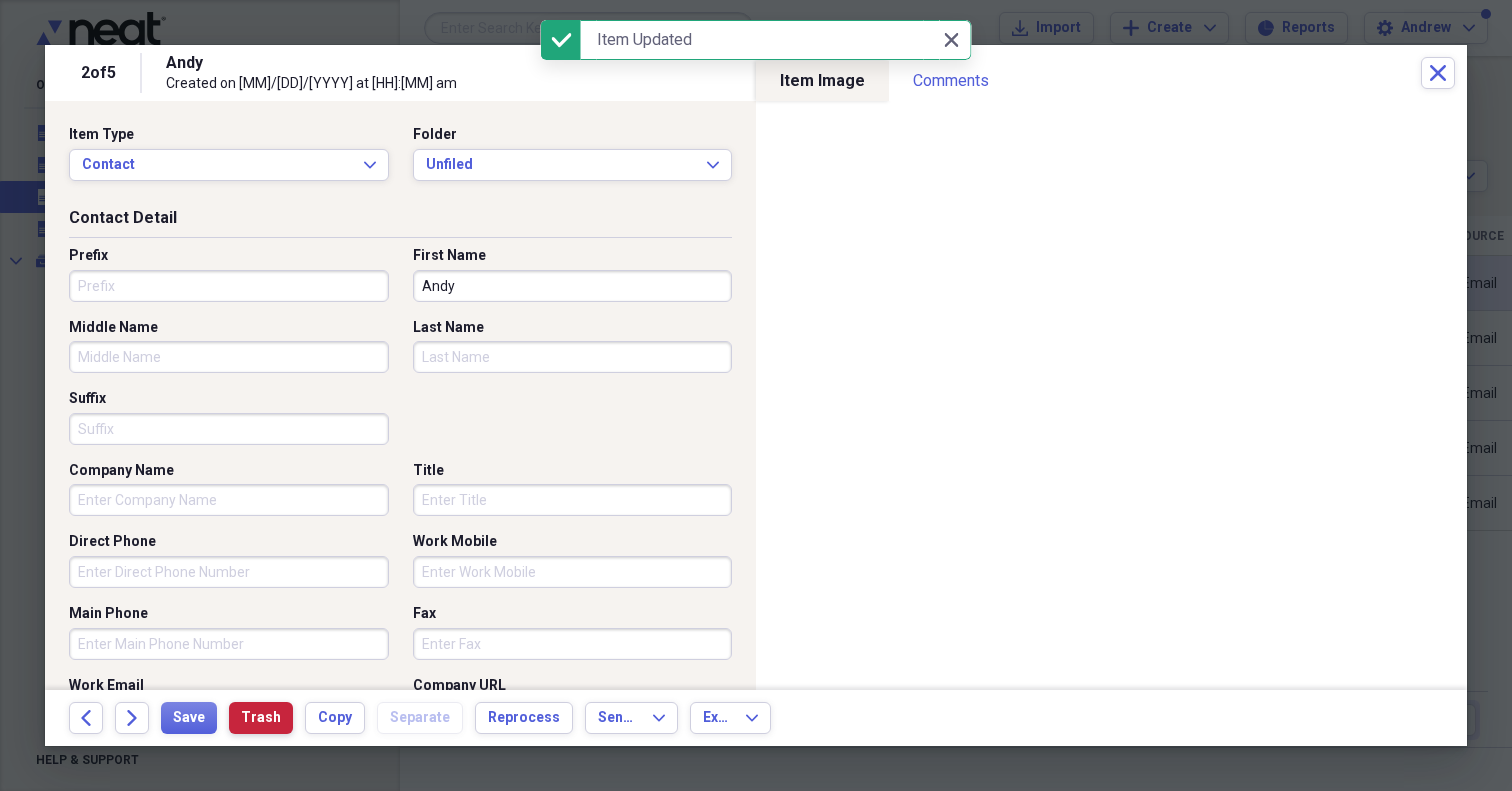 click on "Trash" at bounding box center (261, 718) 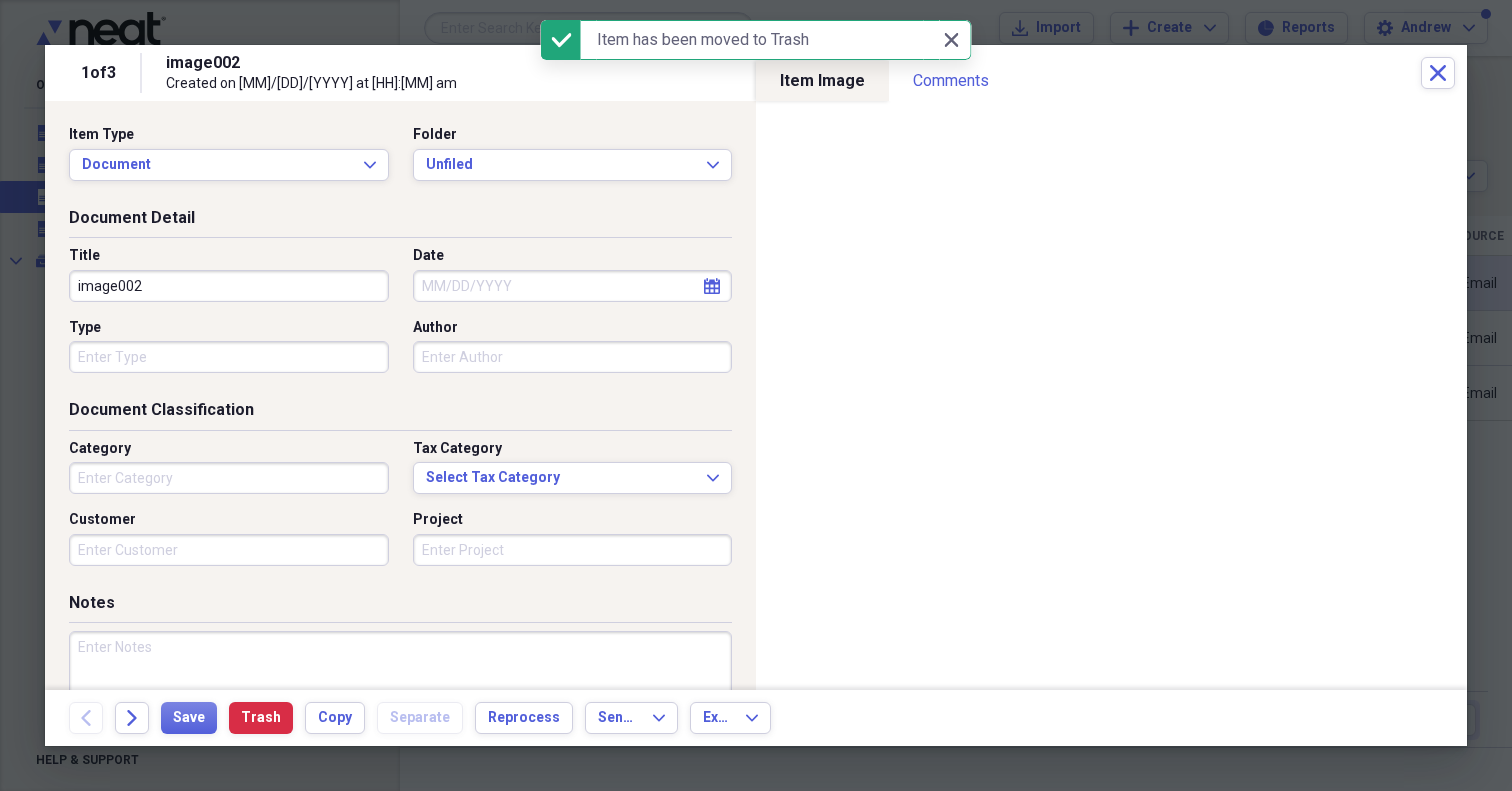 click on "Trash" at bounding box center (261, 718) 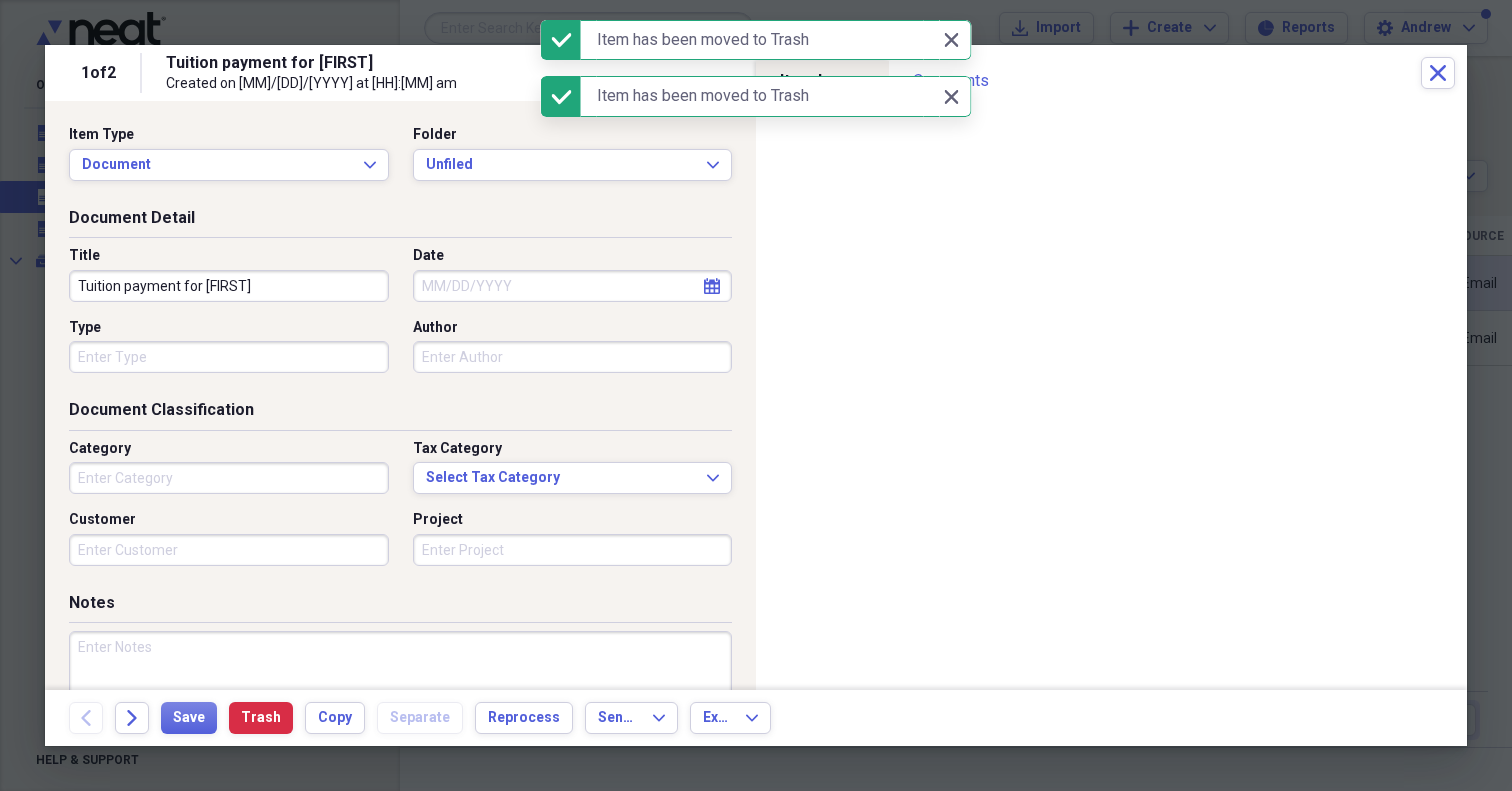 click on "Trash" at bounding box center [261, 718] 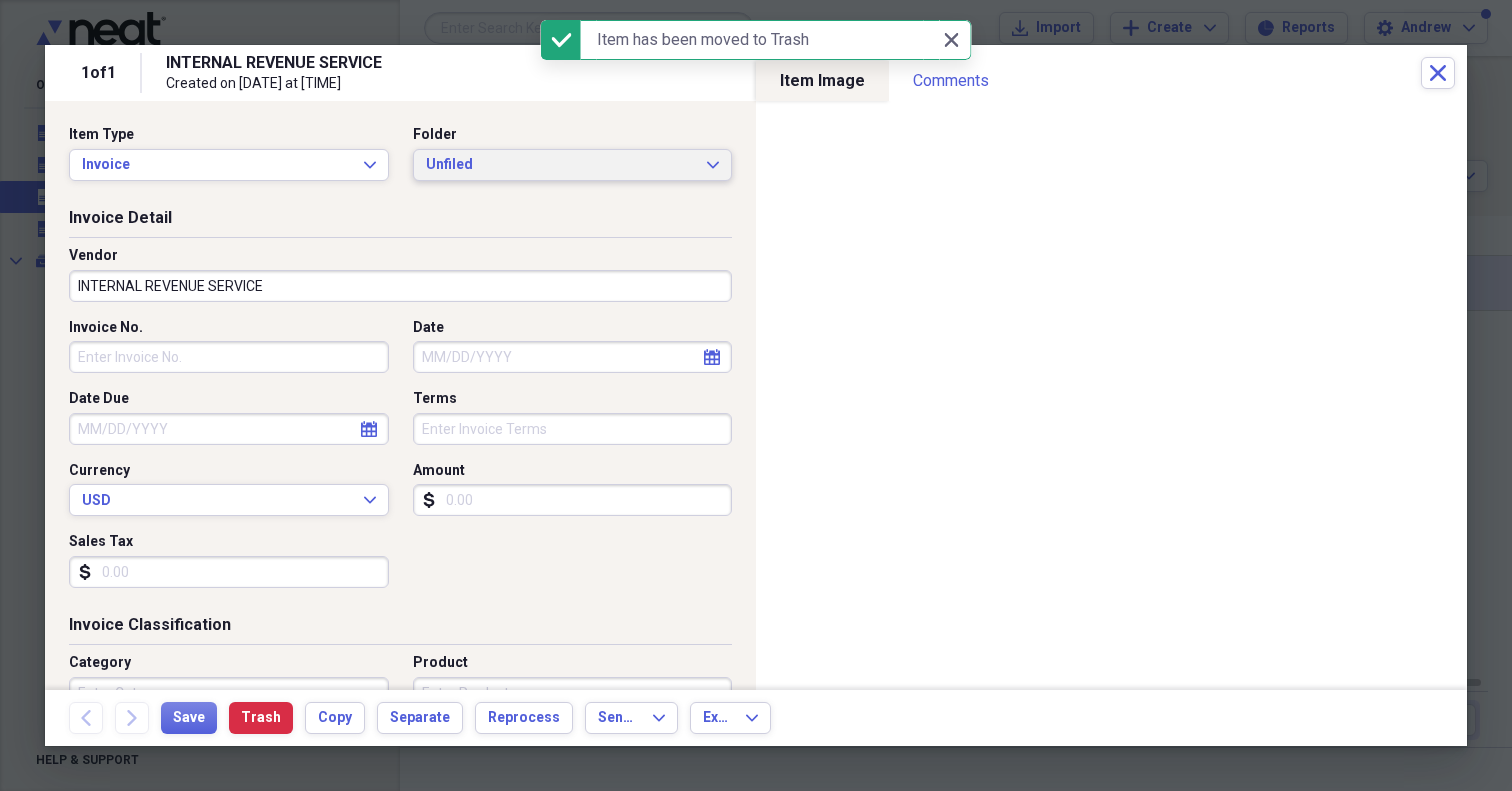 click on "Unfiled Expand" at bounding box center (573, 165) 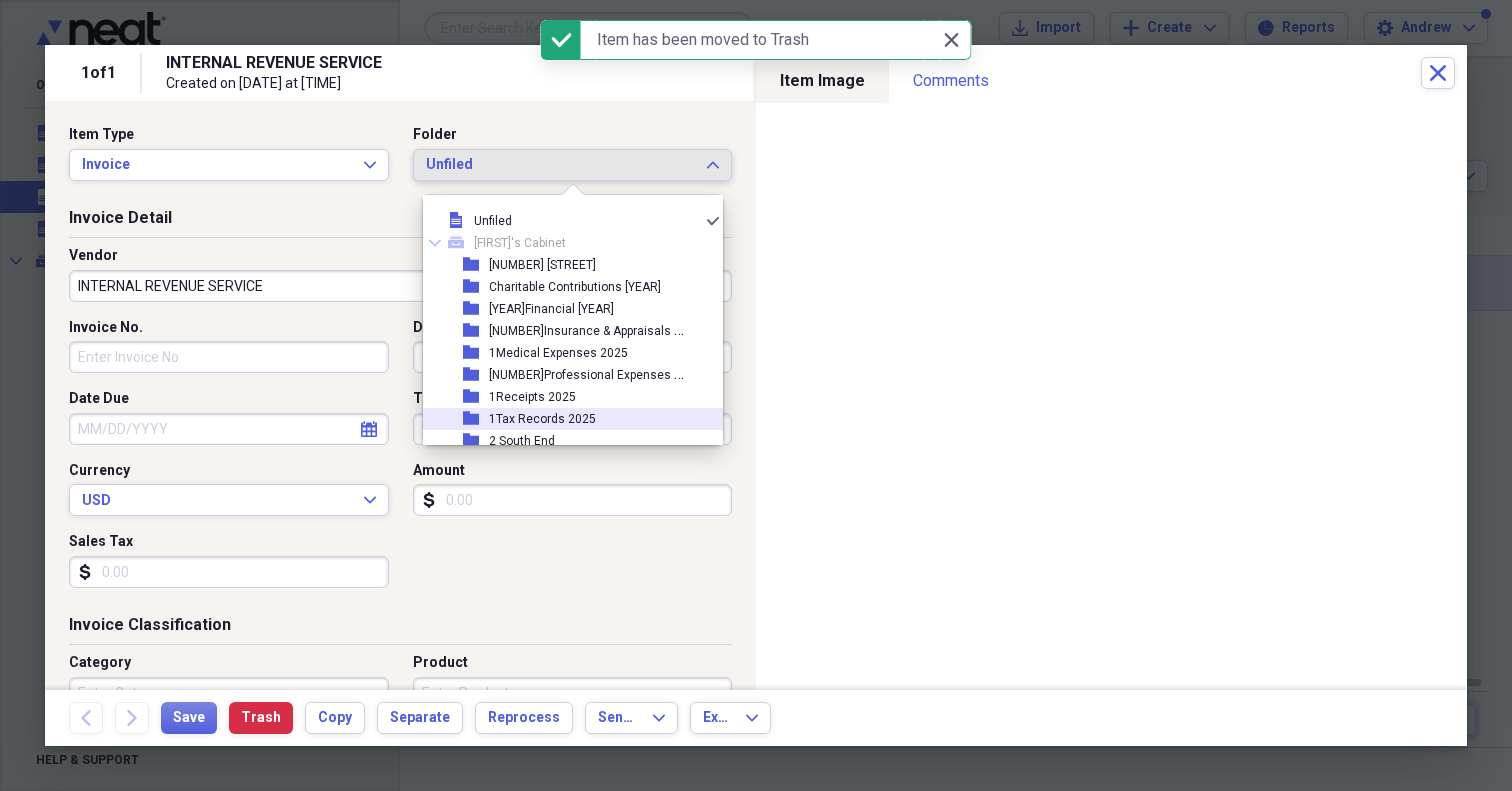 click on "folder 1Tax Records 2025" at bounding box center (565, 419) 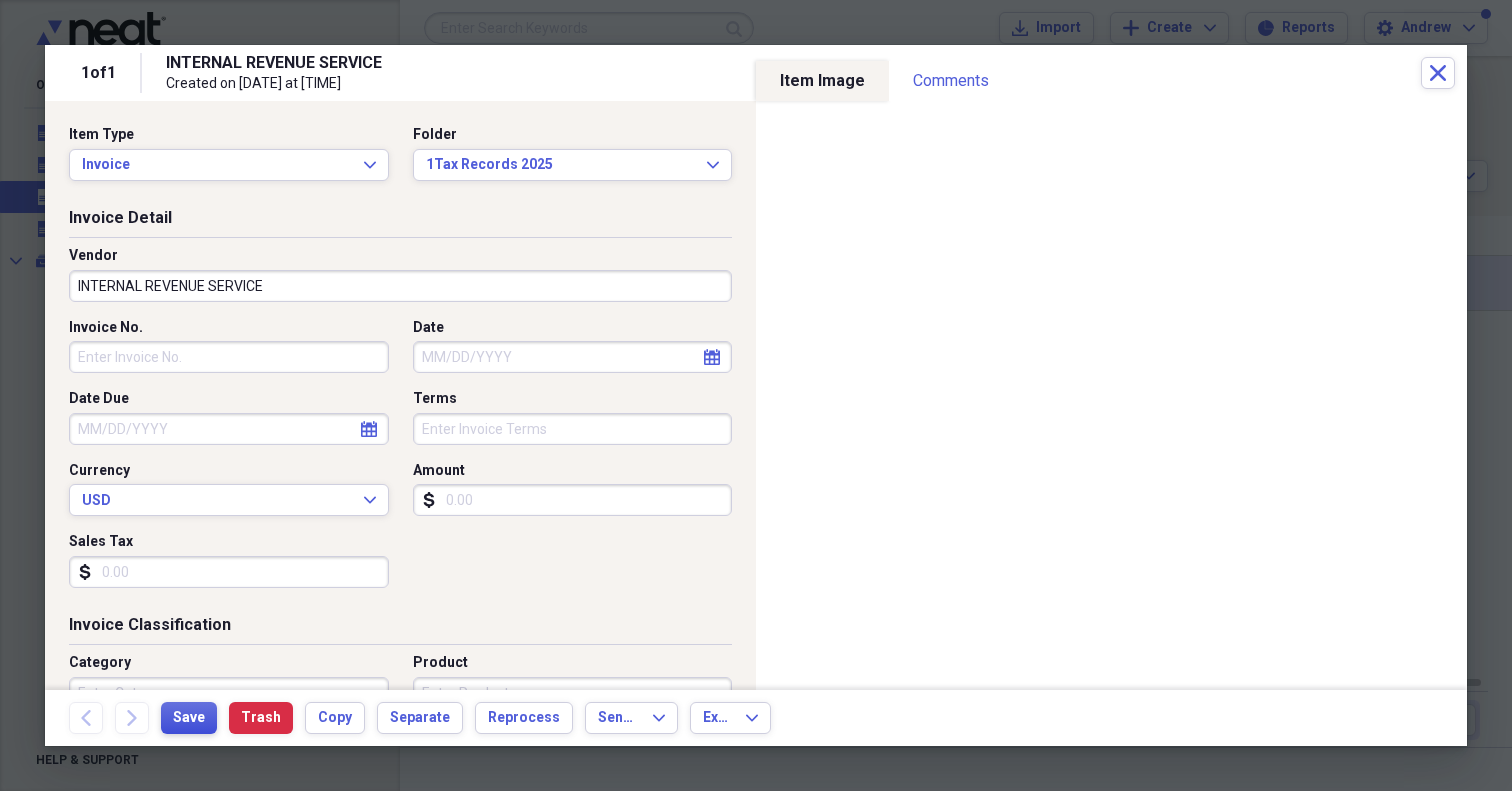 click on "Save" at bounding box center (189, 718) 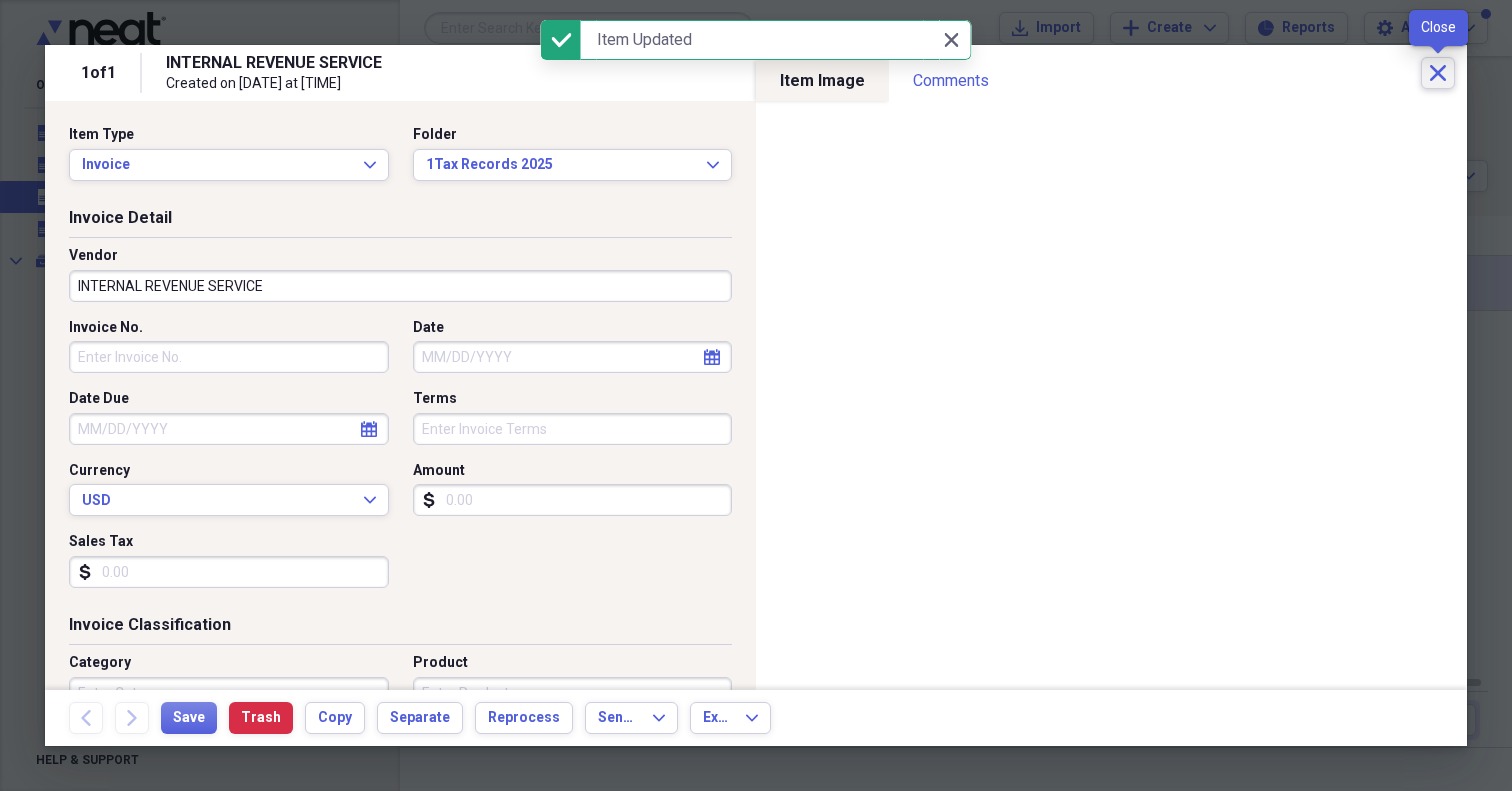 click 